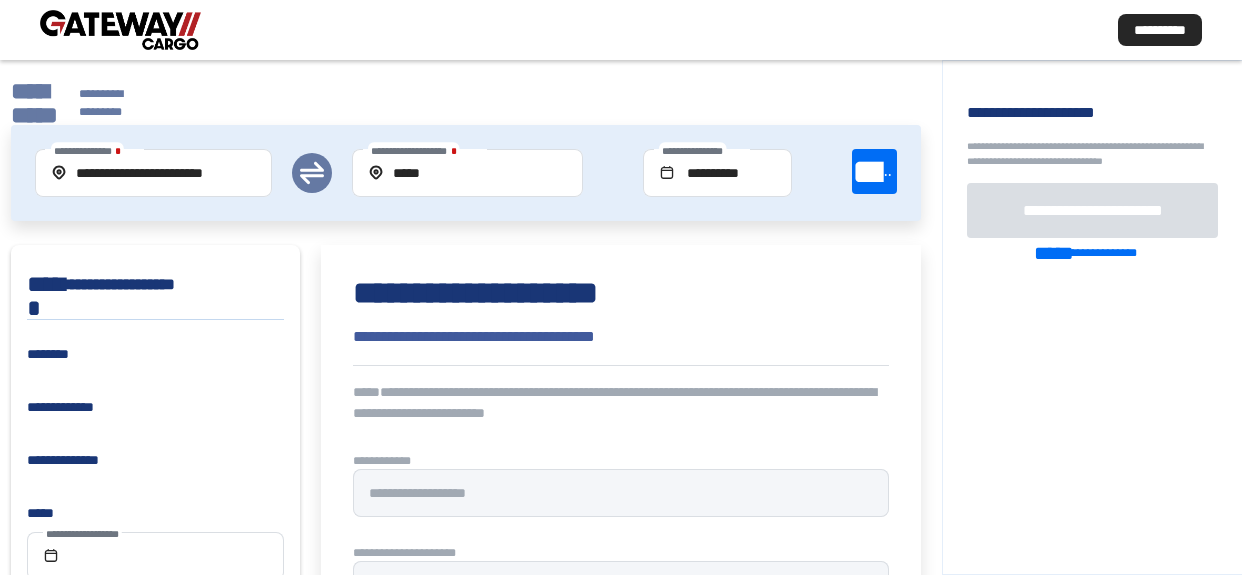 scroll, scrollTop: 0, scrollLeft: 0, axis: both 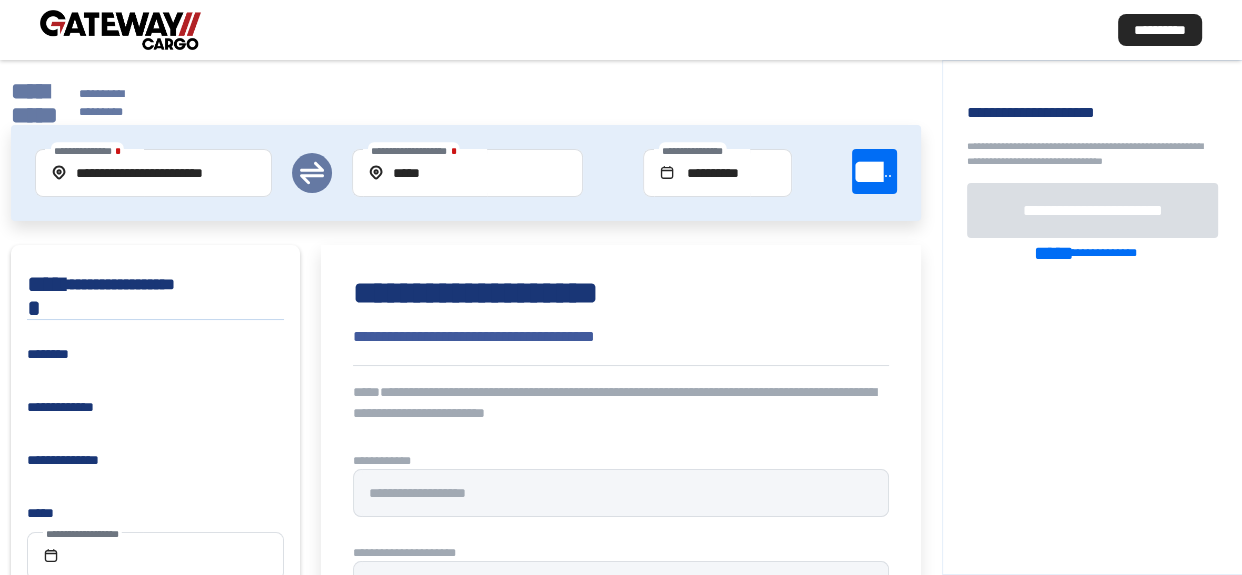 click on "**********" 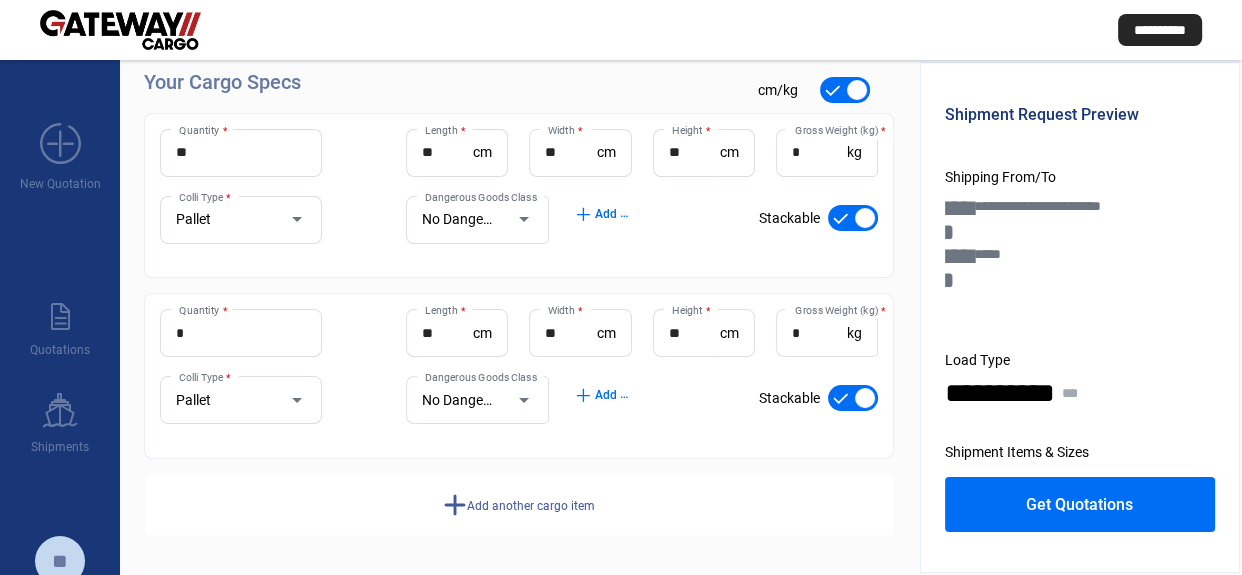 scroll, scrollTop: 0, scrollLeft: 0, axis: both 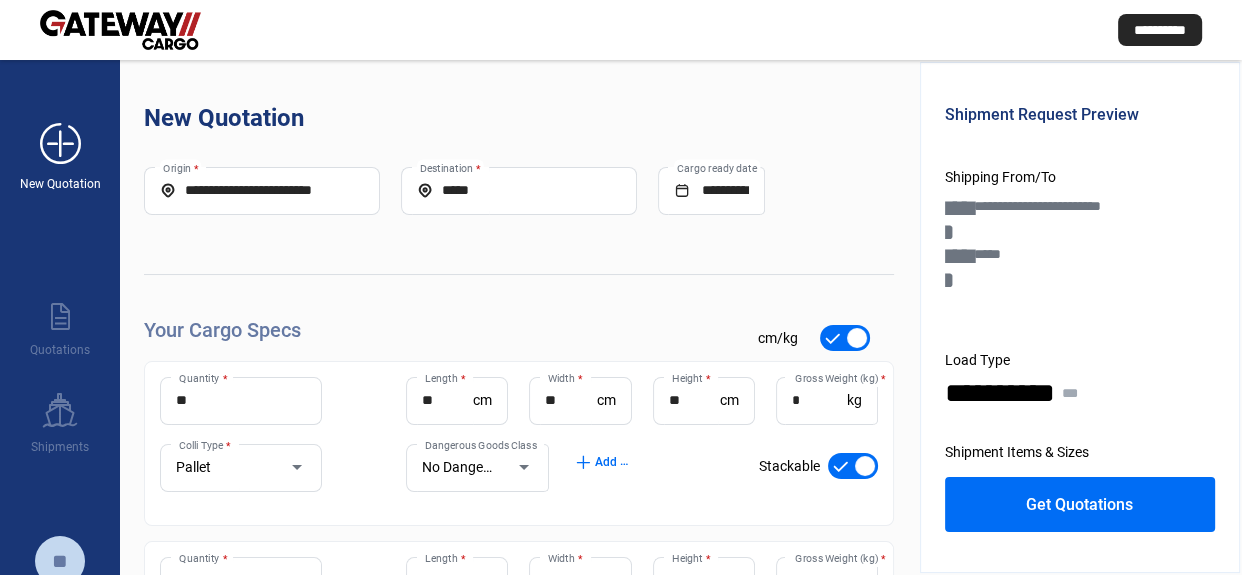 click on "New Quotation" at bounding box center [60, 184] 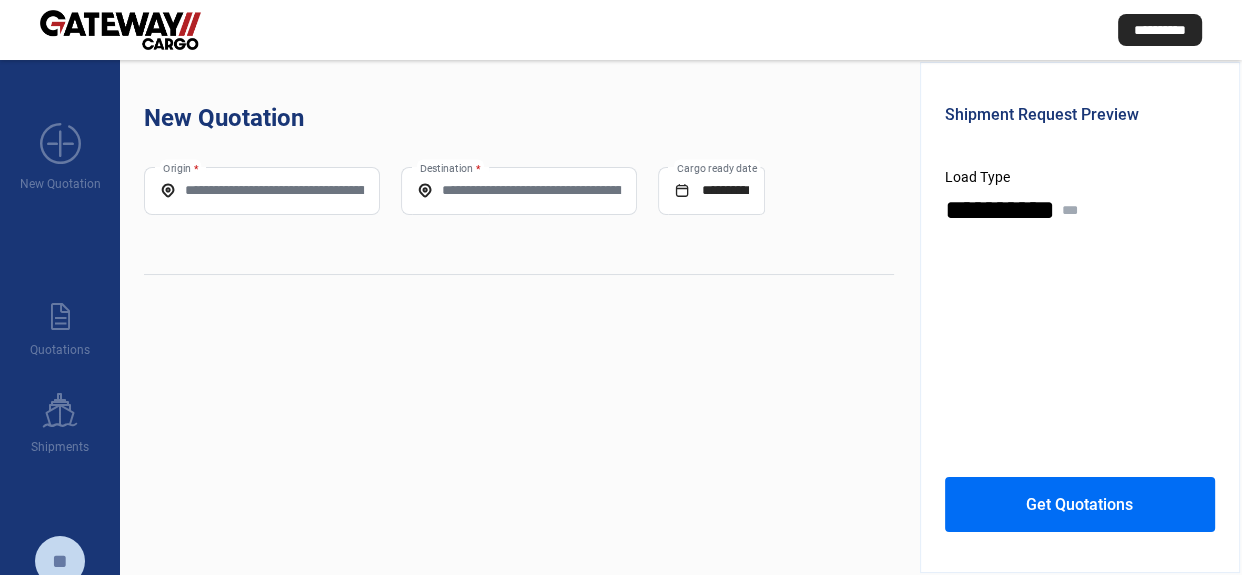 click on "Origin *" 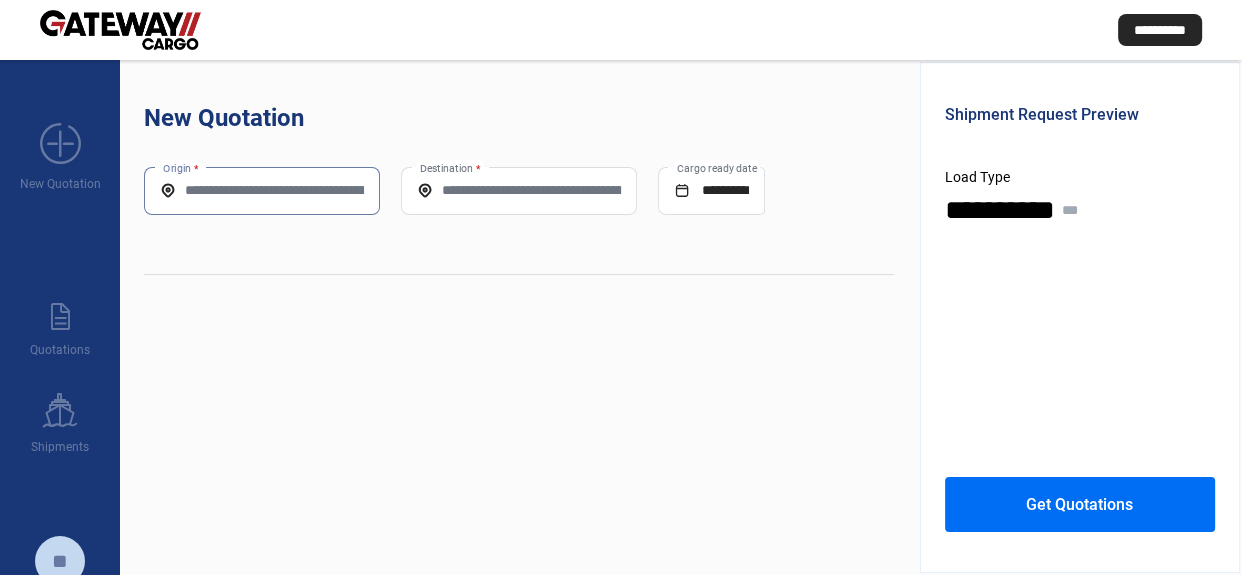paste on "*****" 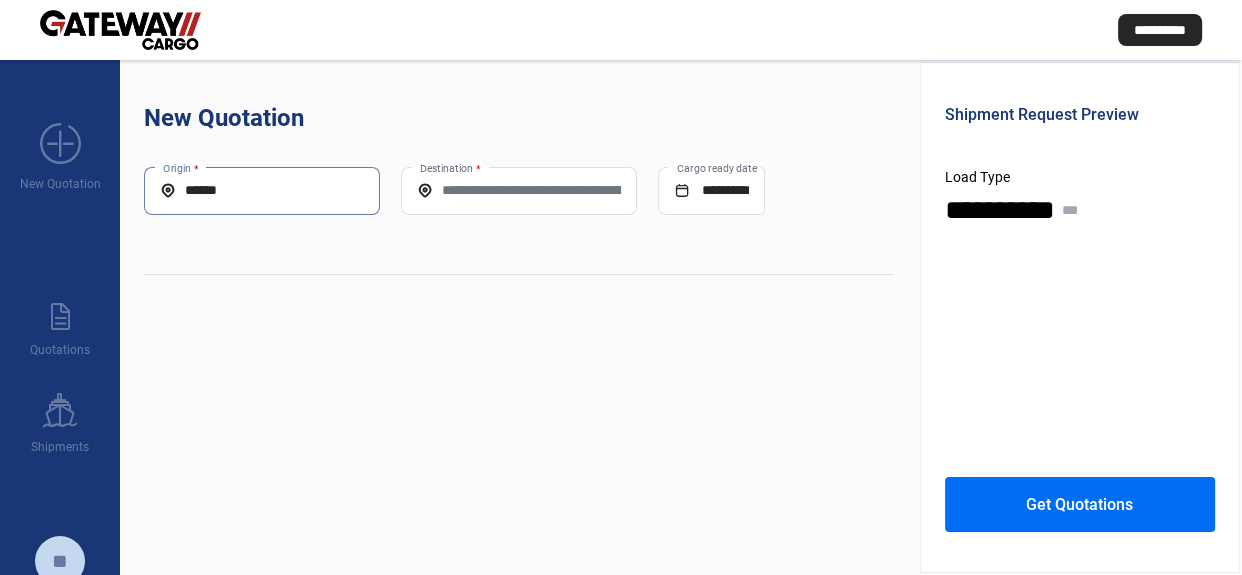 type on "*****" 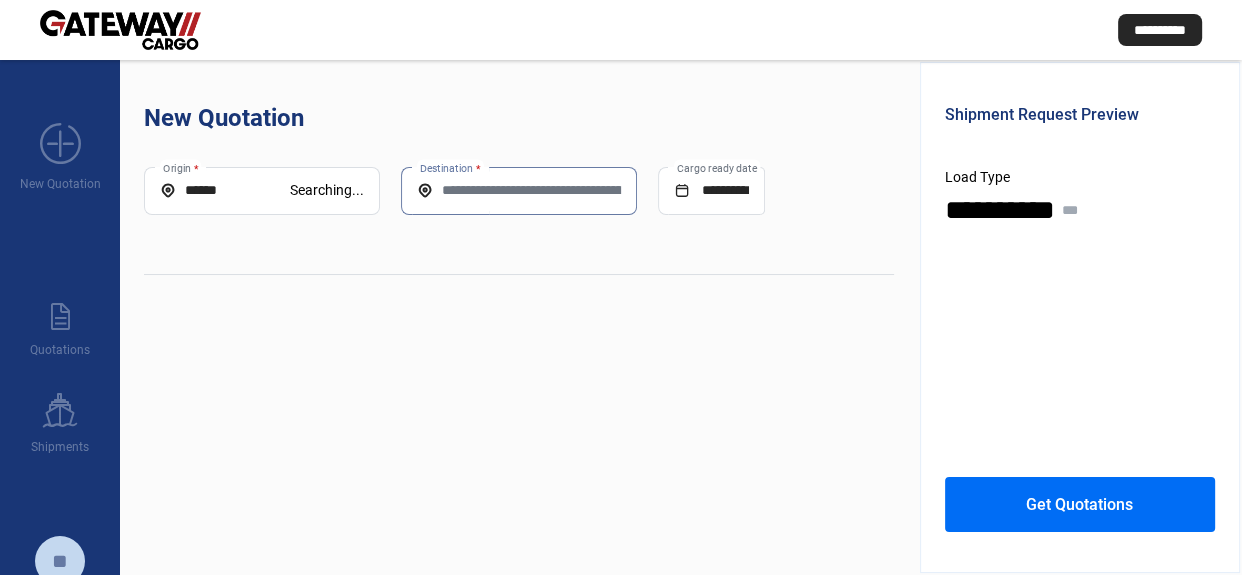 click on "Destination *" at bounding box center (519, 190) 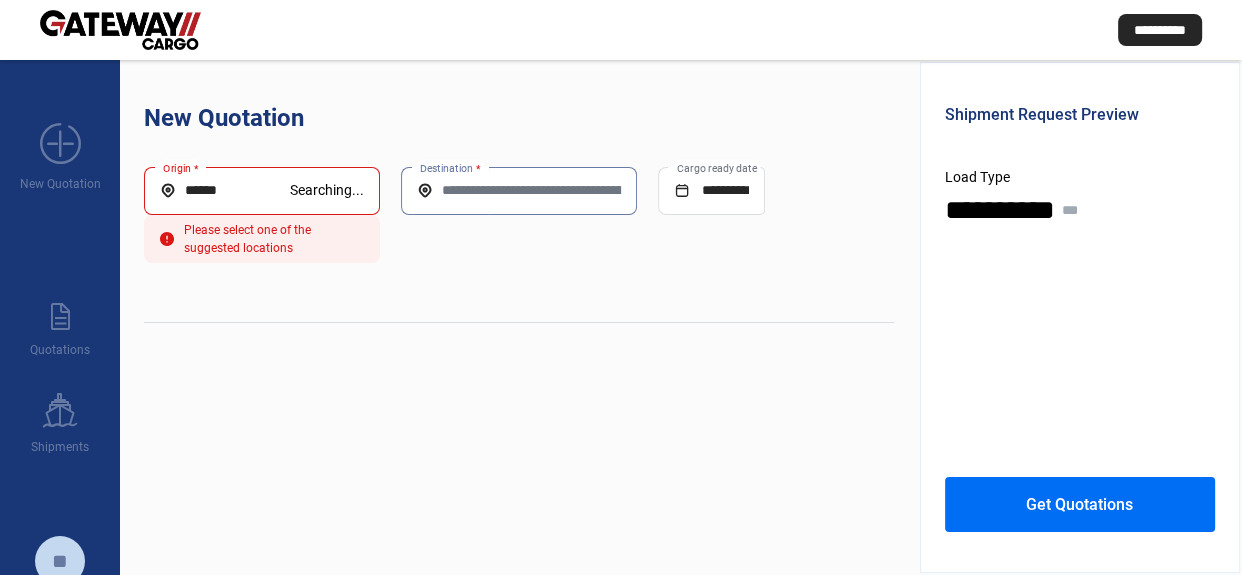 click on "*****" at bounding box center [225, 190] 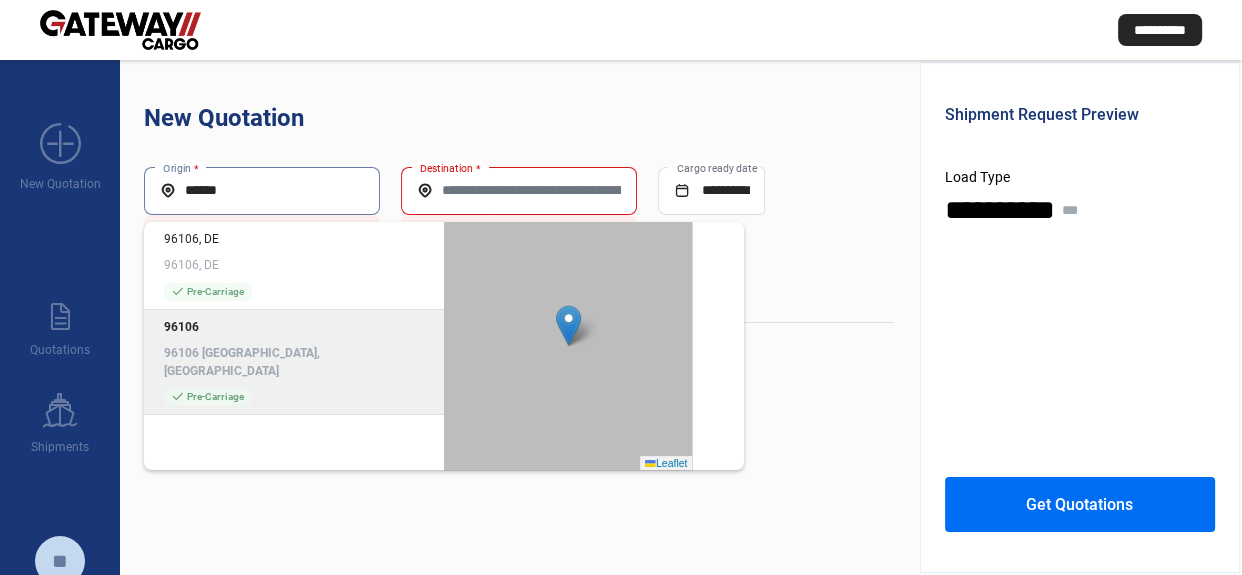 click on "96106 96106 Ebern, [GEOGRAPHIC_DATA]" 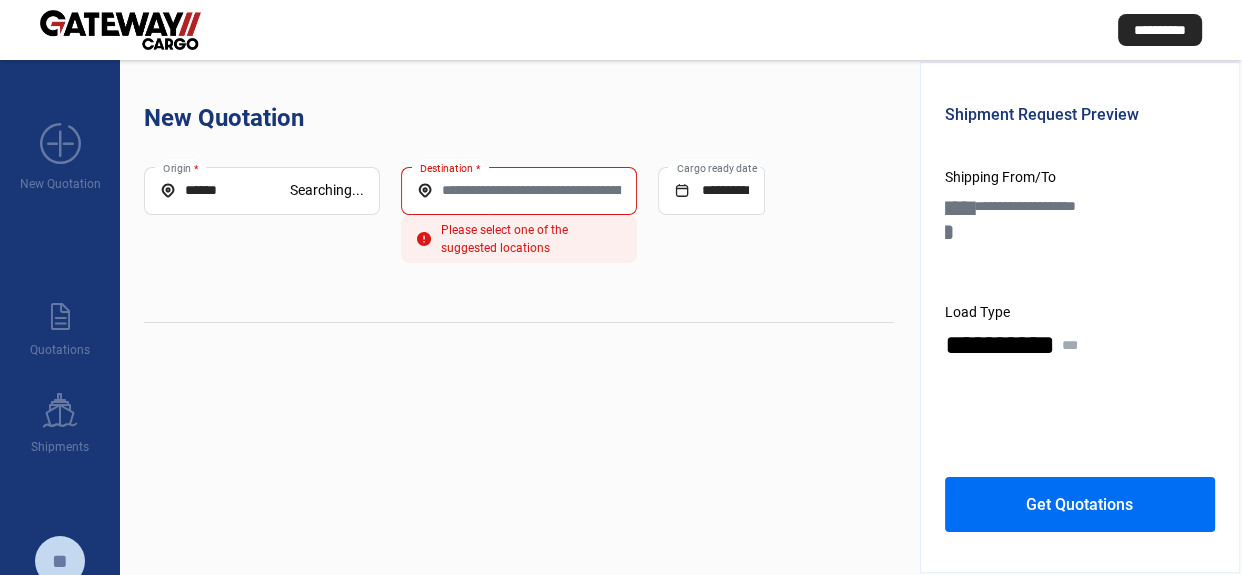 click on "Destination *" 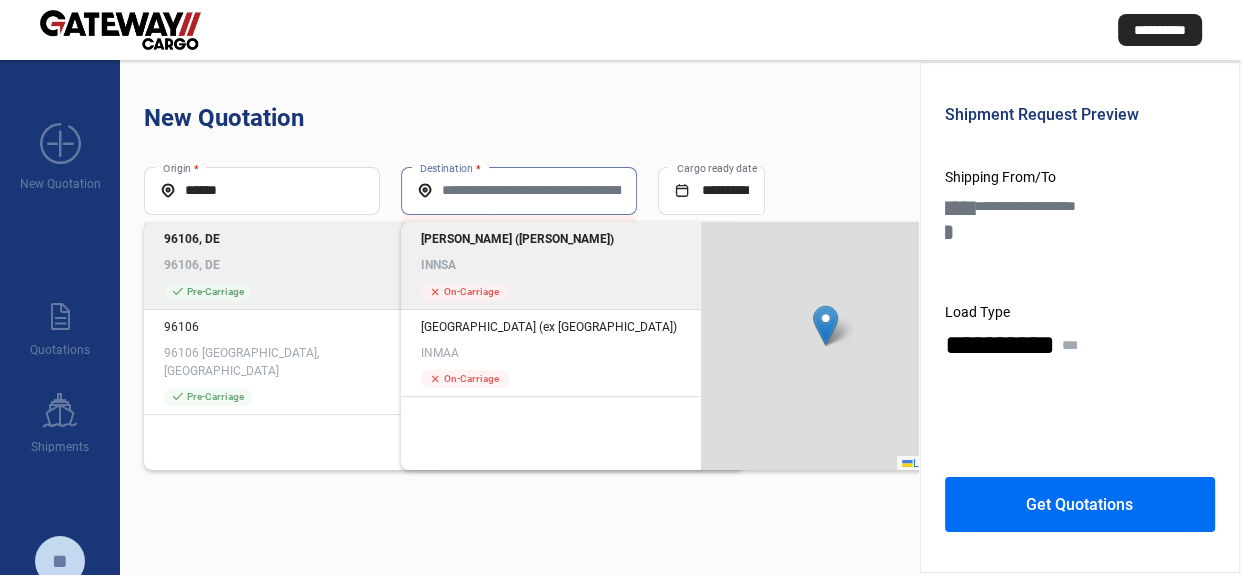 drag, startPoint x: 458, startPoint y: 264, endPoint x: 421, endPoint y: 283, distance: 41.59327 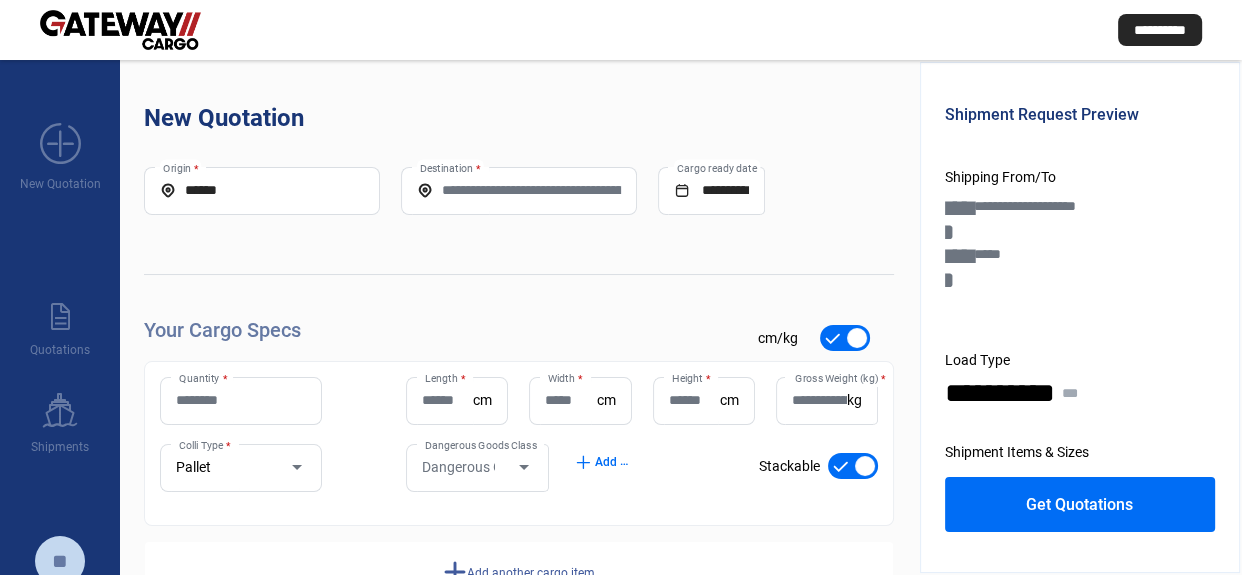 click on "Quantity *" at bounding box center [241, 400] 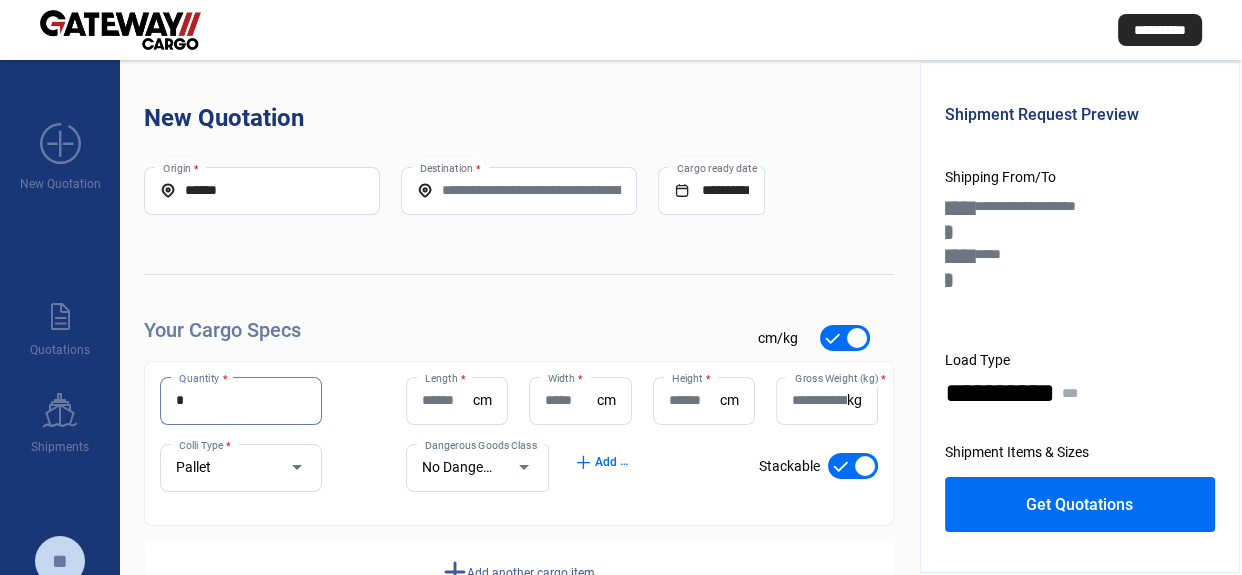 type on "*" 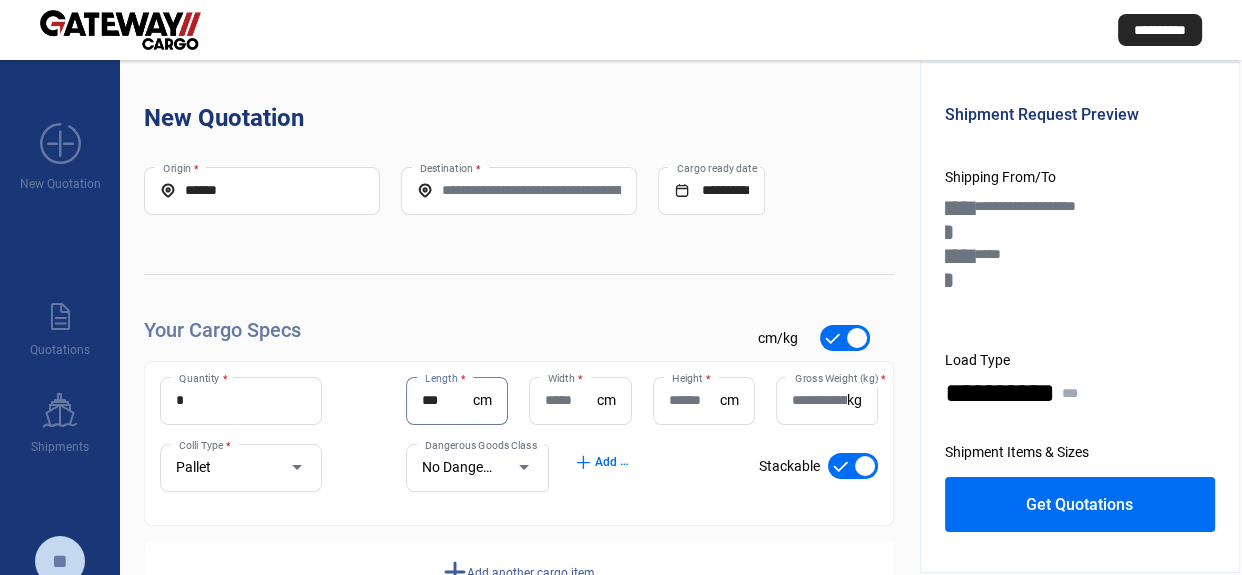type on "***" 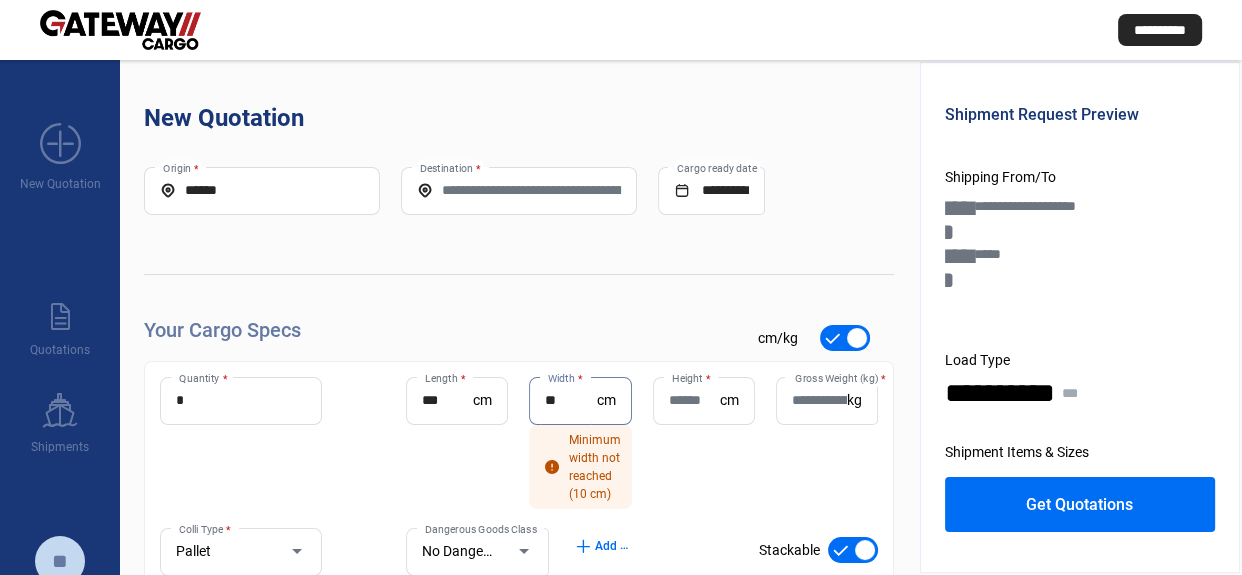 type on "**" 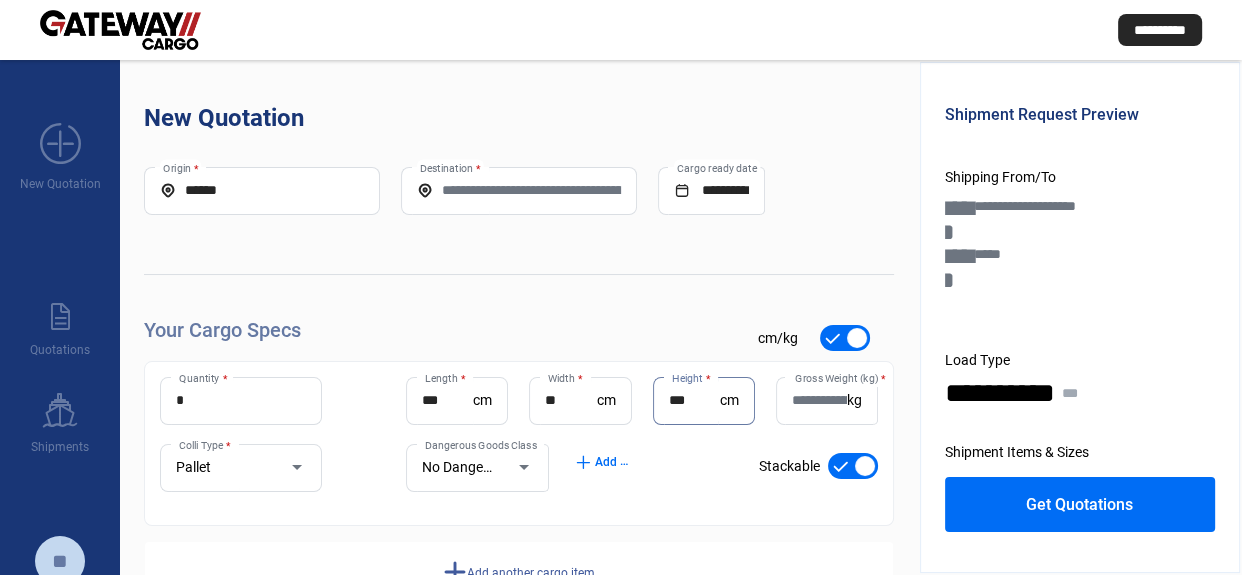 type on "***" 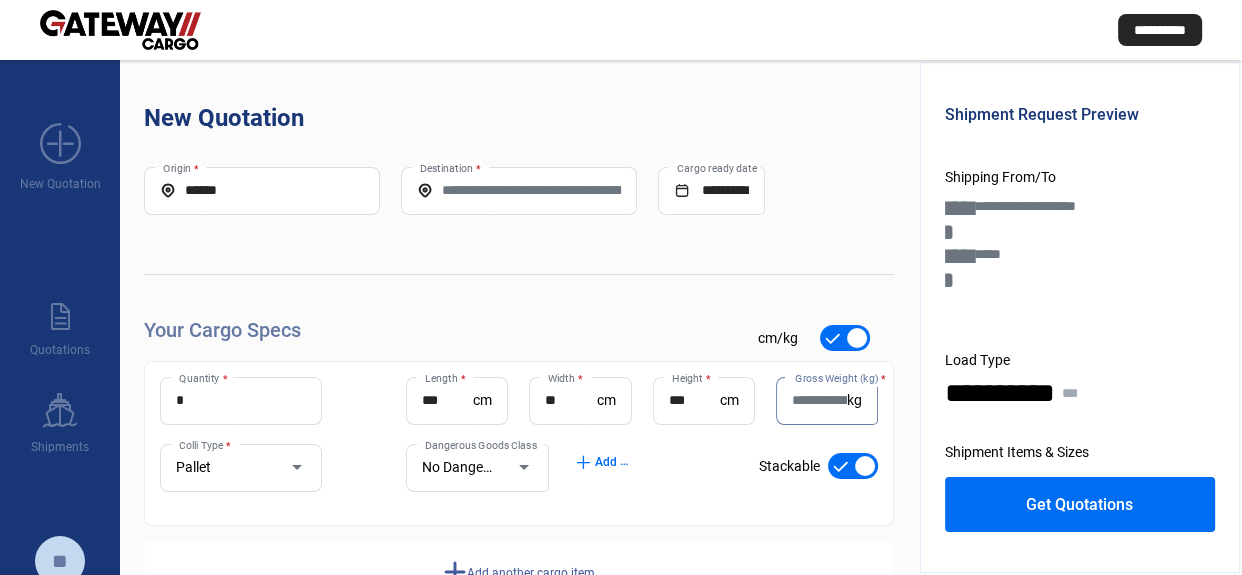 click on "Gross Weight (kg)  *" at bounding box center [819, 400] 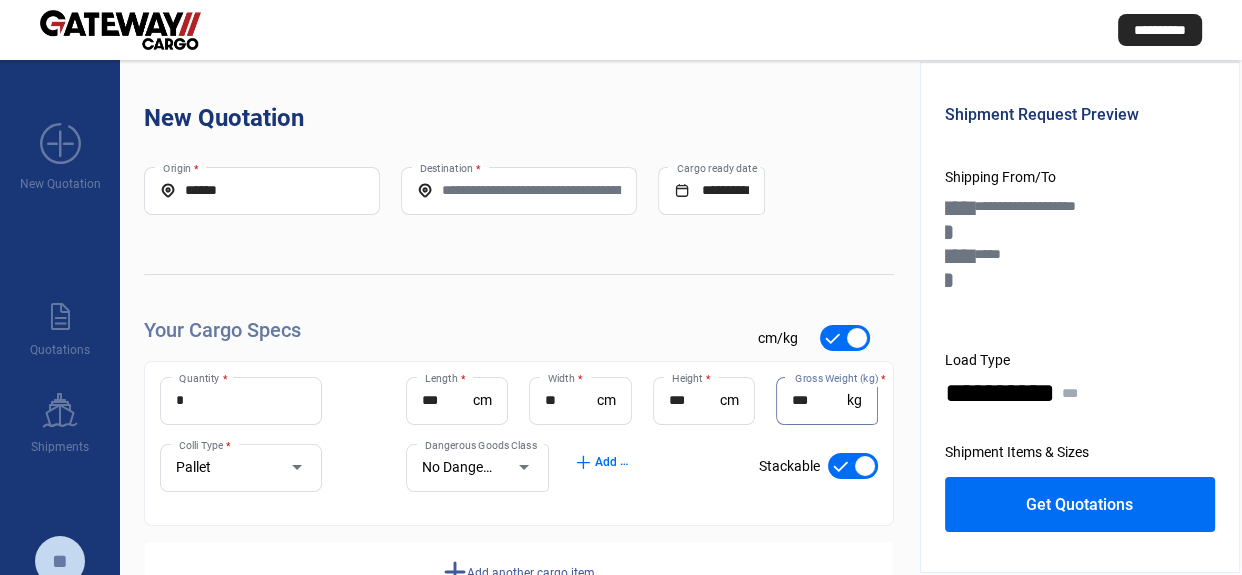 click on "***" at bounding box center [819, 400] 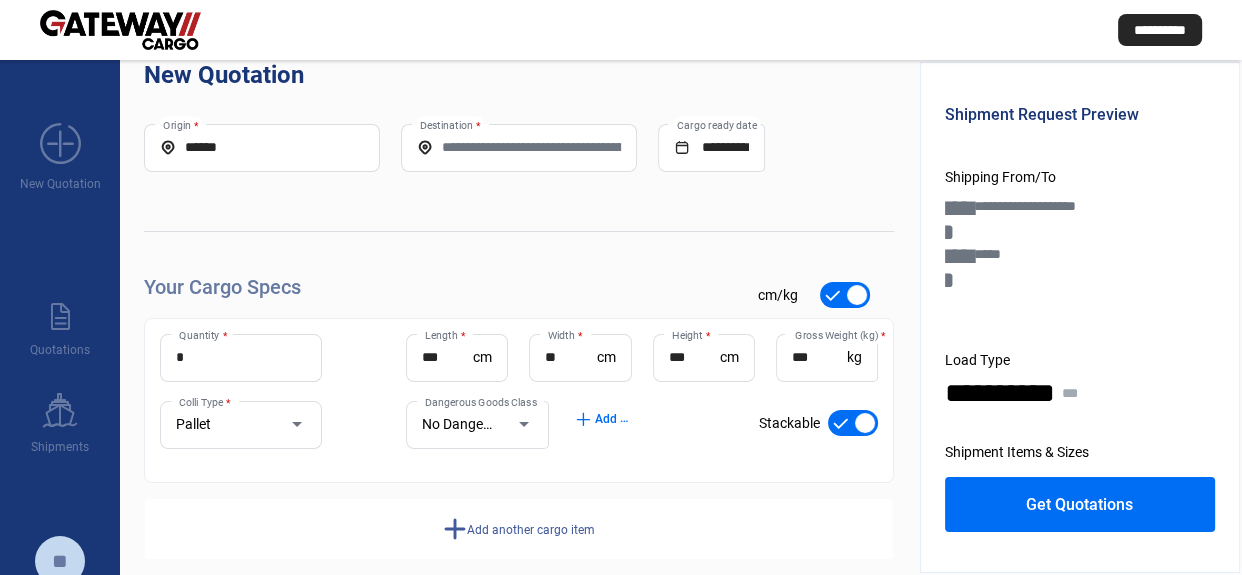 scroll, scrollTop: 67, scrollLeft: 0, axis: vertical 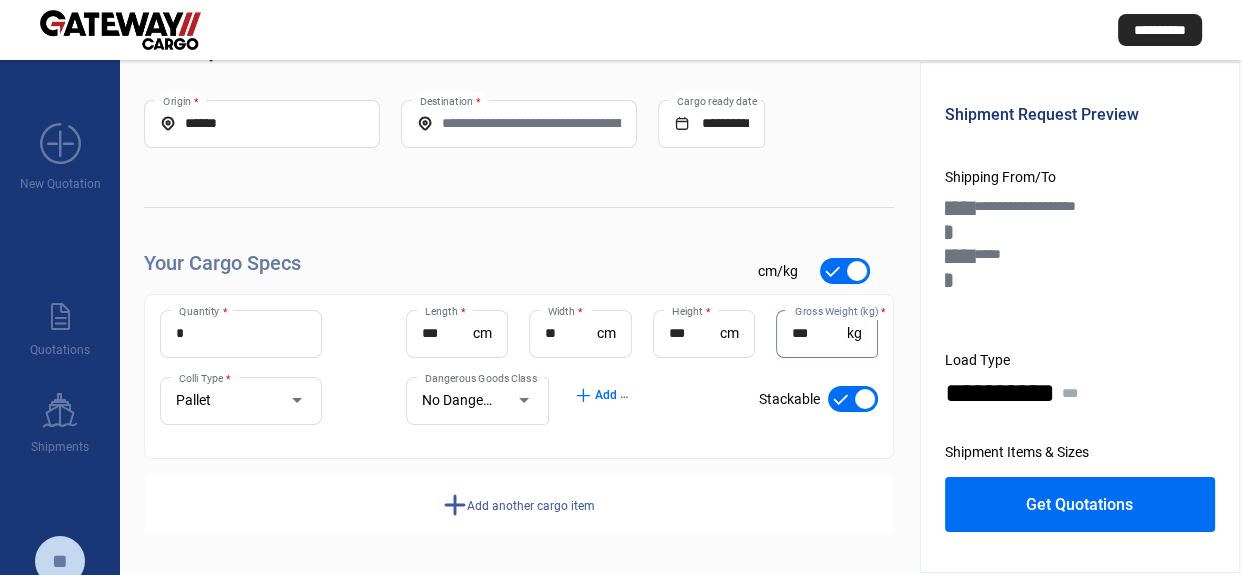 click on "***" at bounding box center (819, 333) 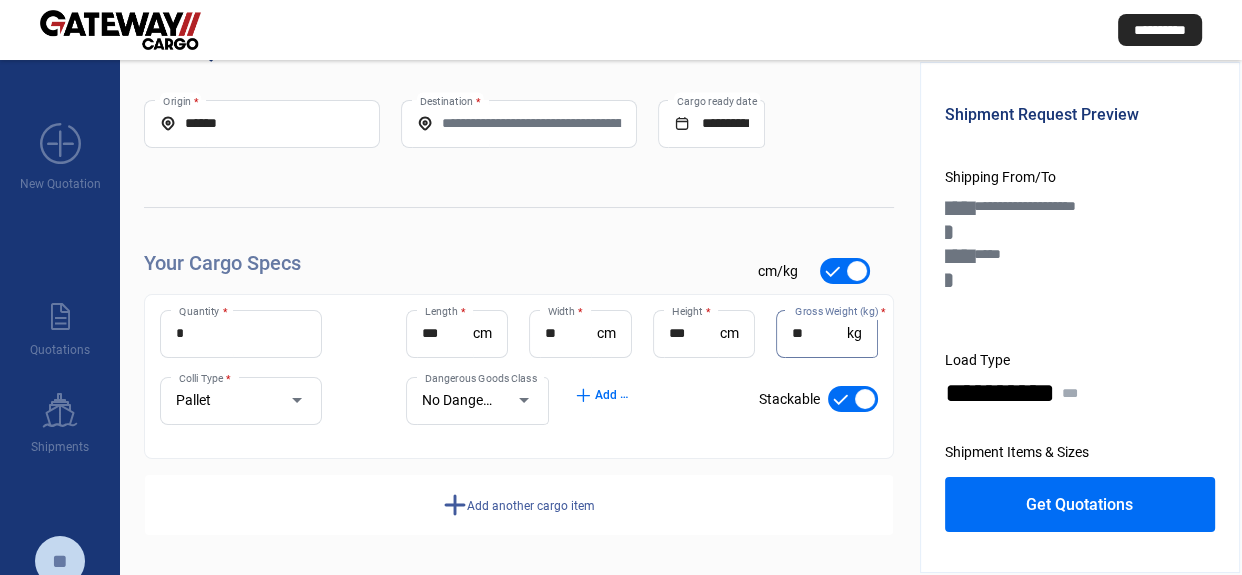 type on "*" 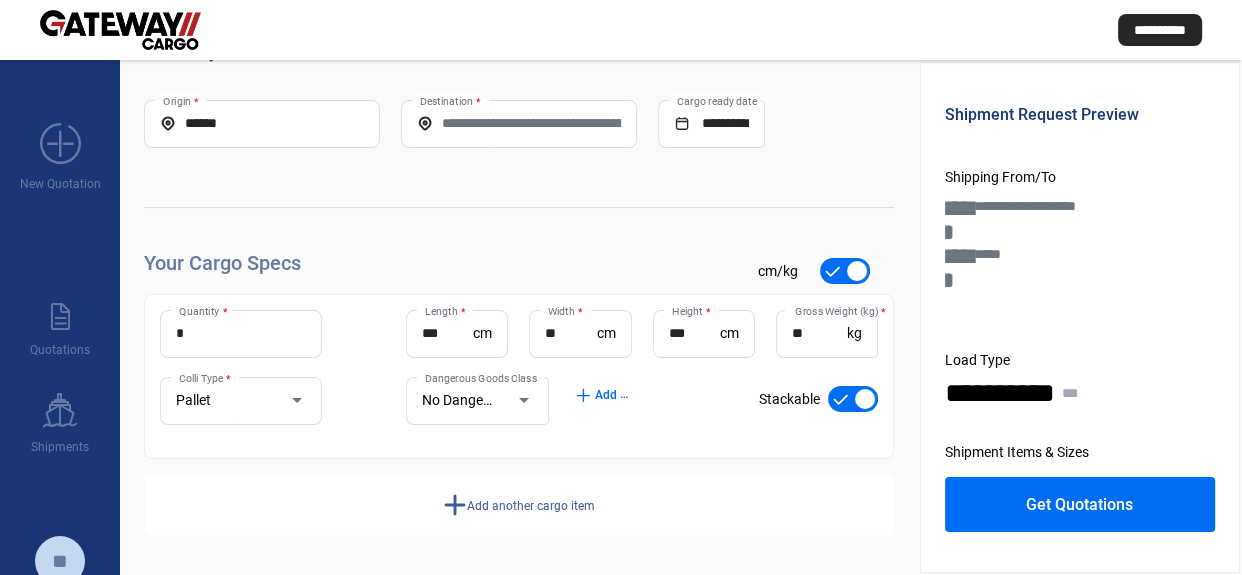 click on "add  Add another cargo item" 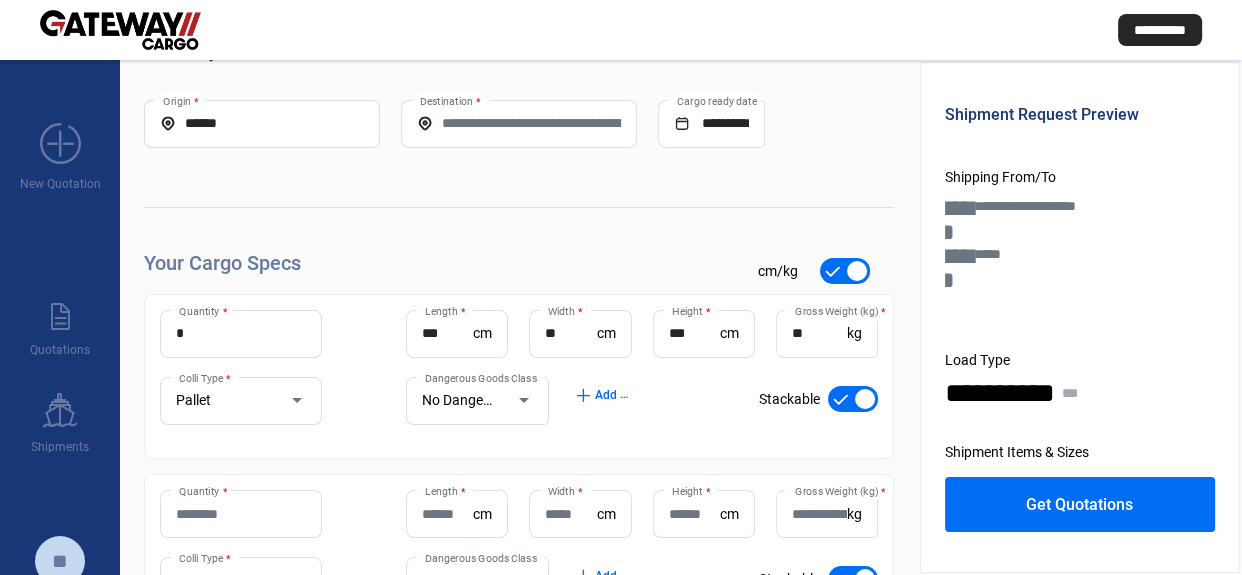 click on "Quantity *" 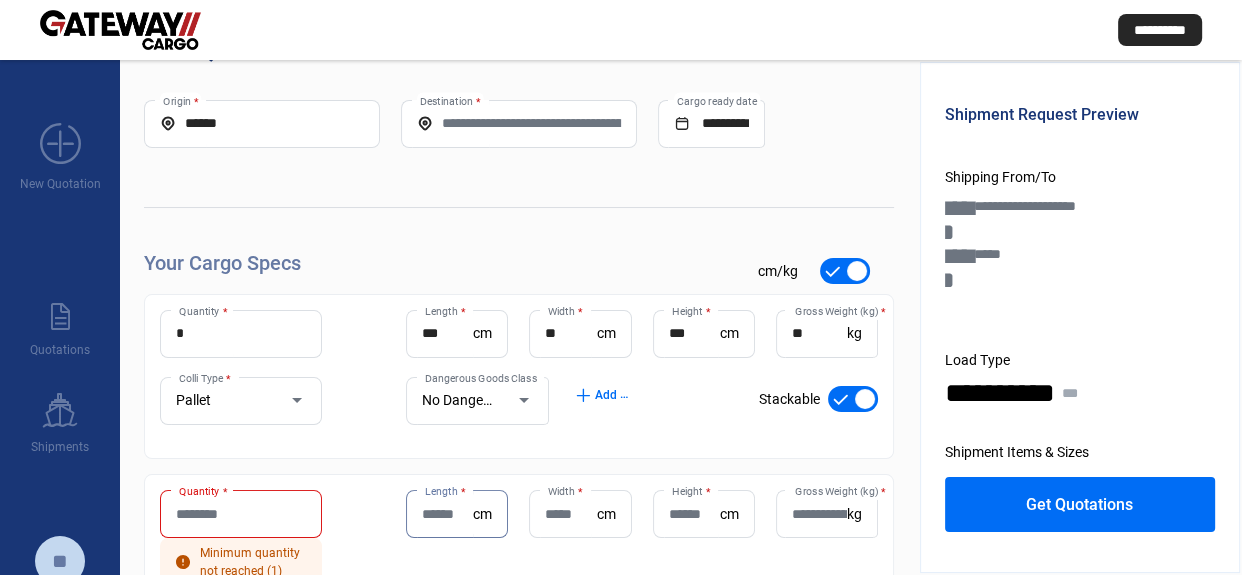 click on "Quantity *" 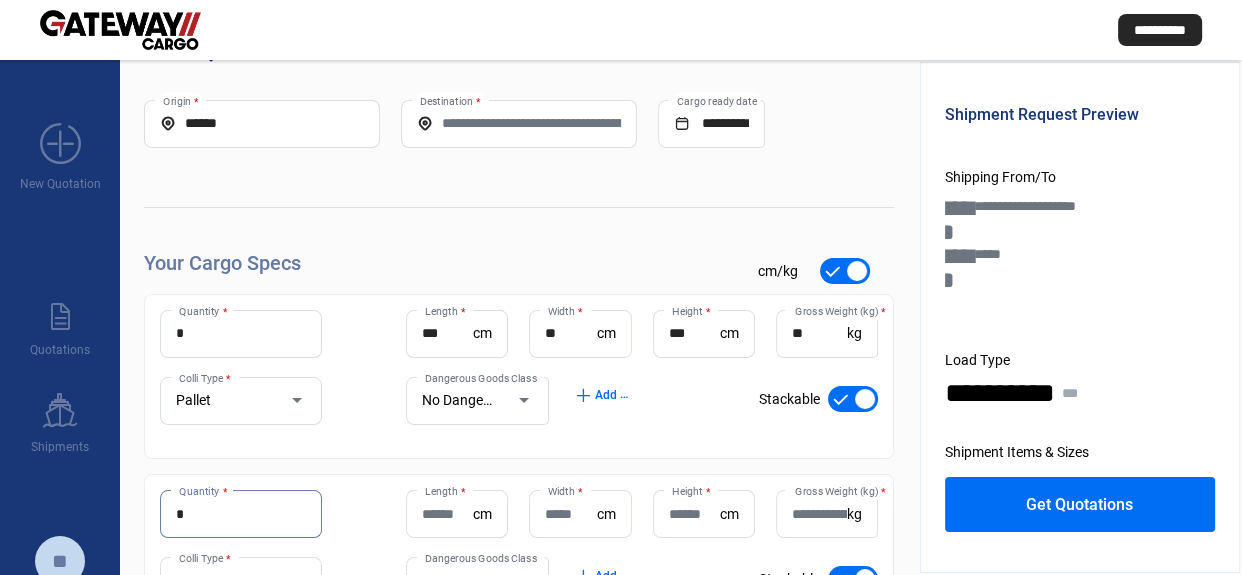 type on "*" 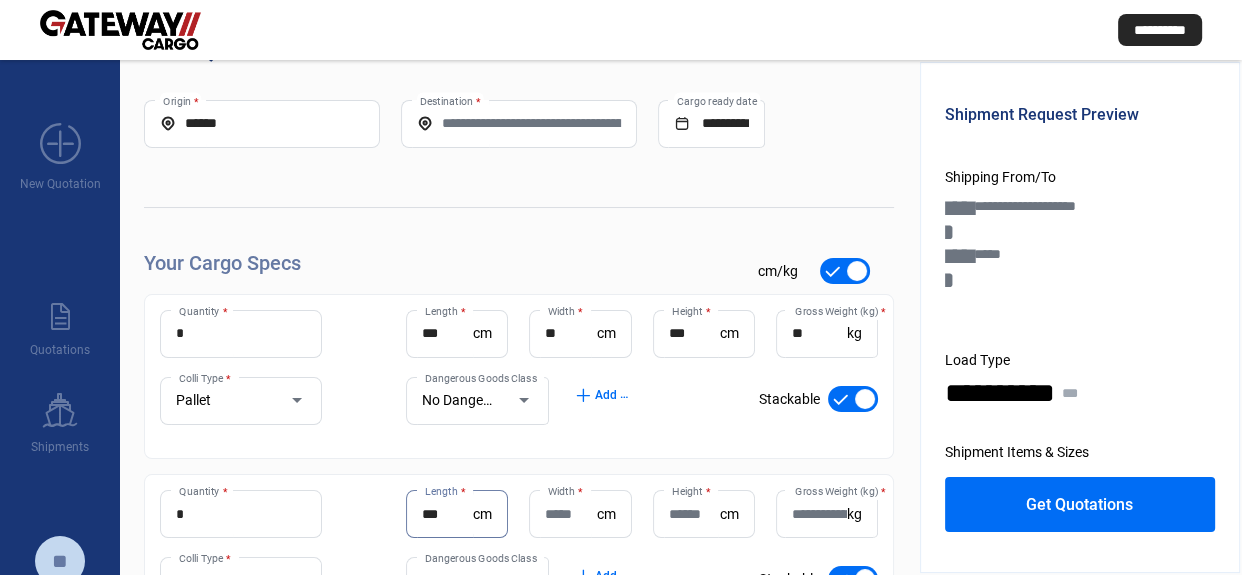 type on "***" 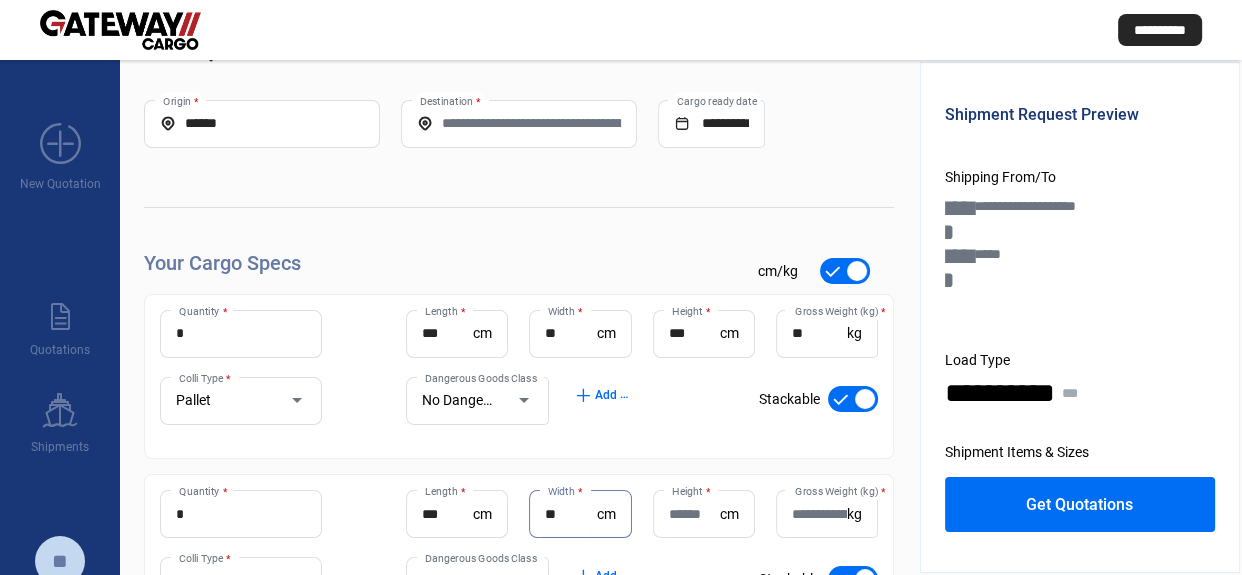 type on "**" 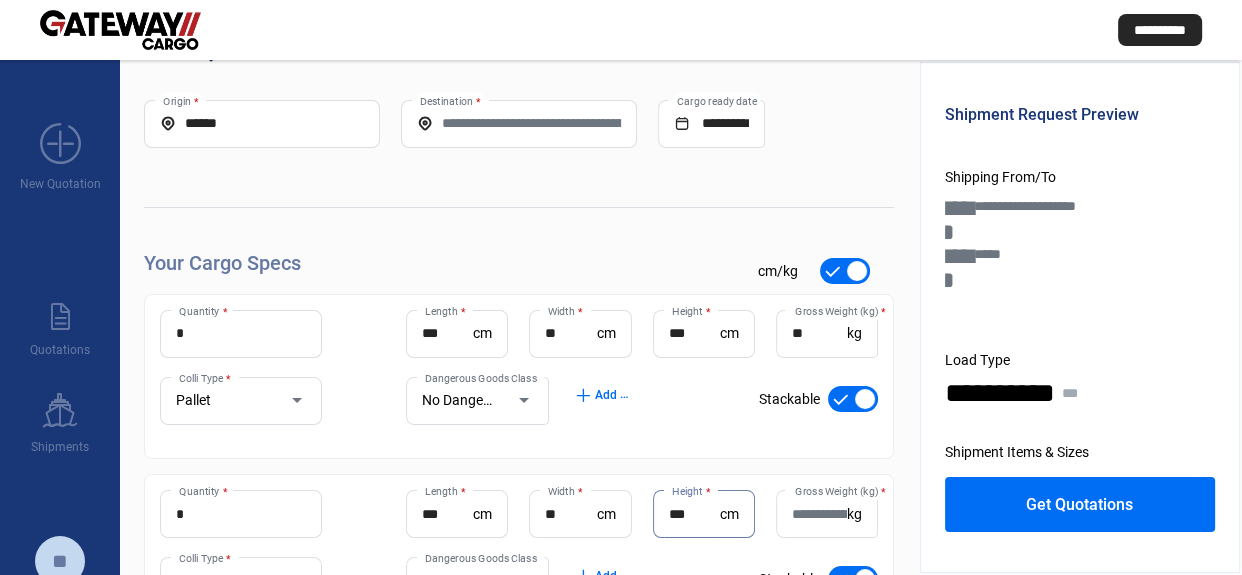 type on "***" 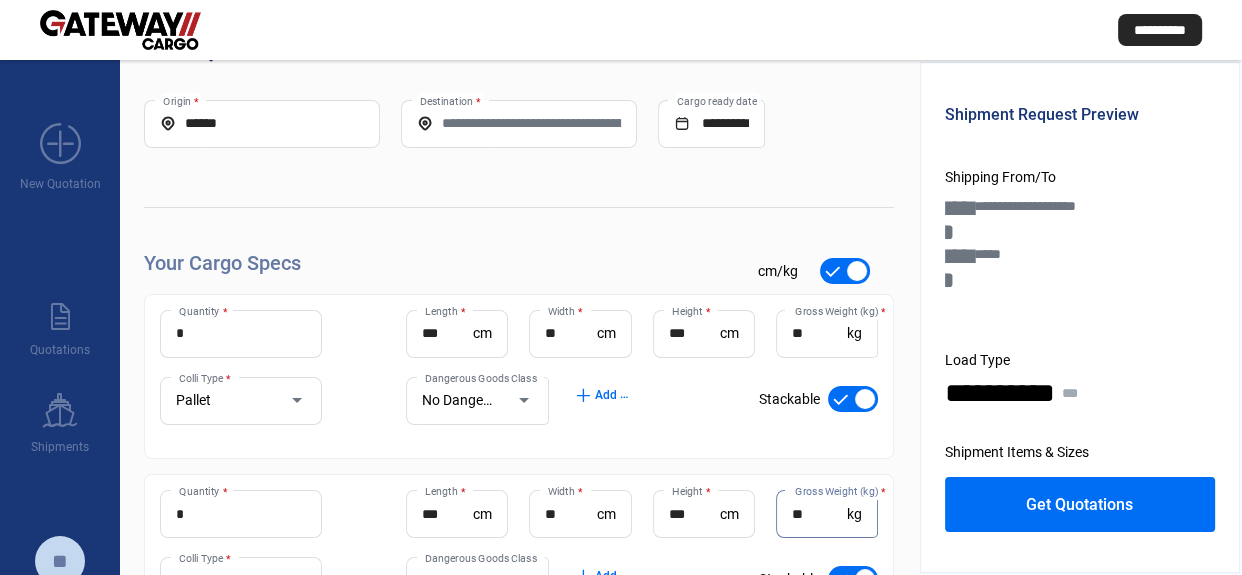 scroll, scrollTop: 248, scrollLeft: 0, axis: vertical 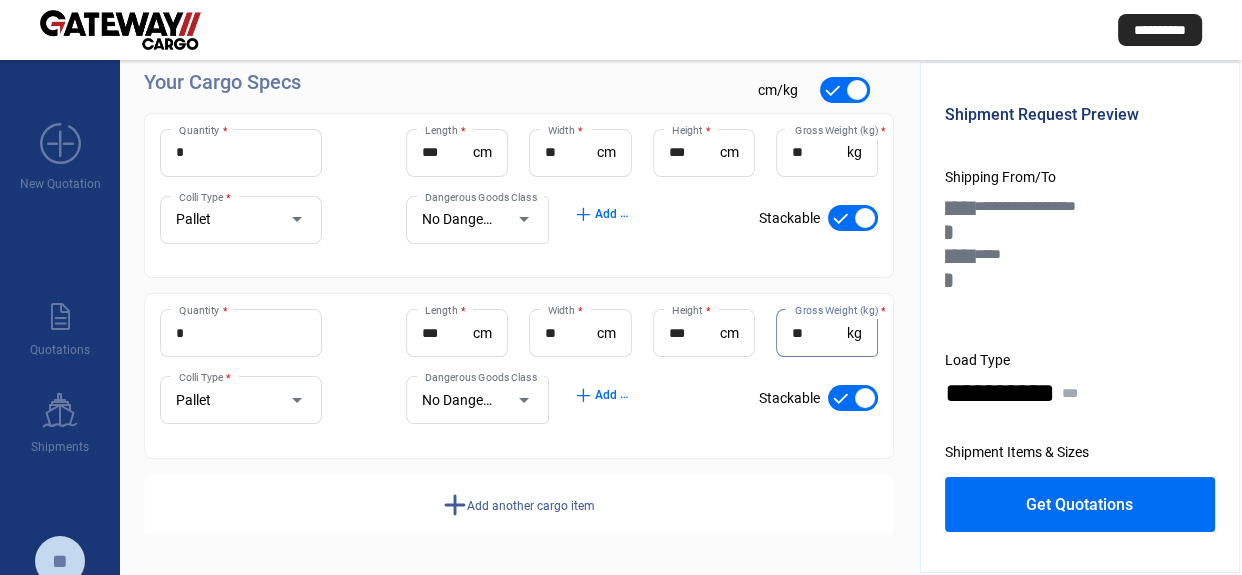 type on "**" 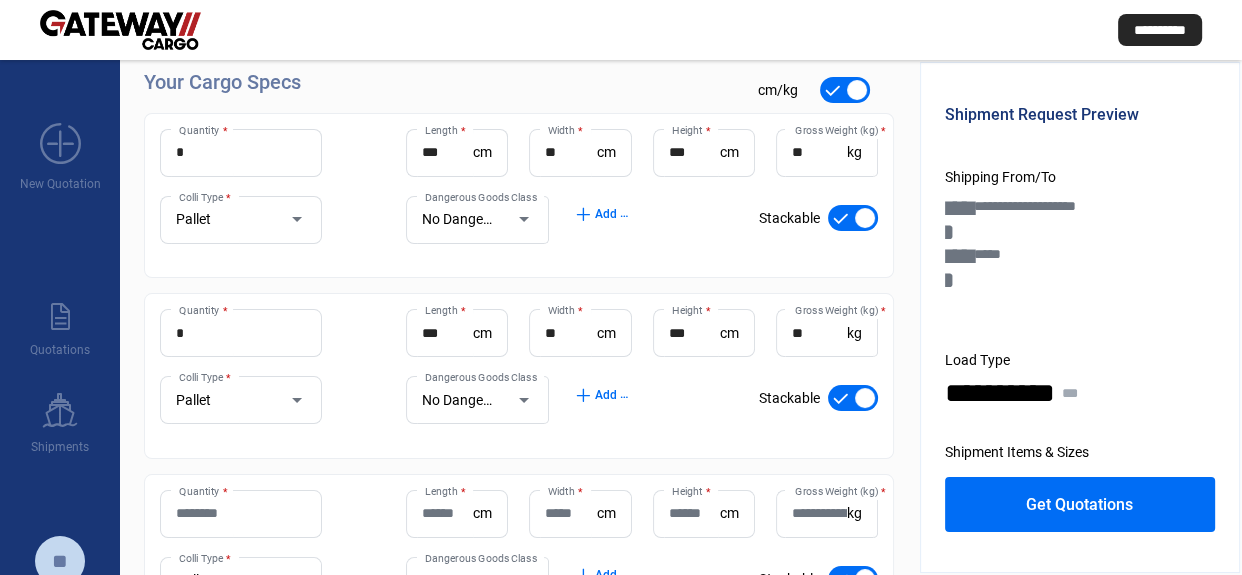 click on "Quantity *" at bounding box center [241, 513] 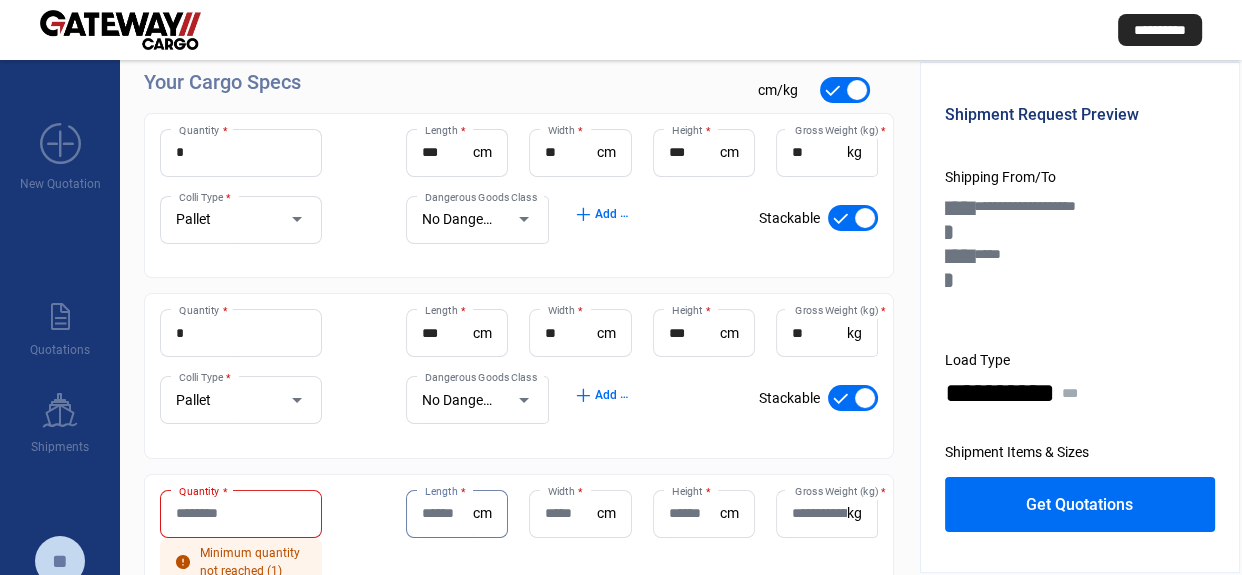 click on "Quantity *" at bounding box center (241, 513) 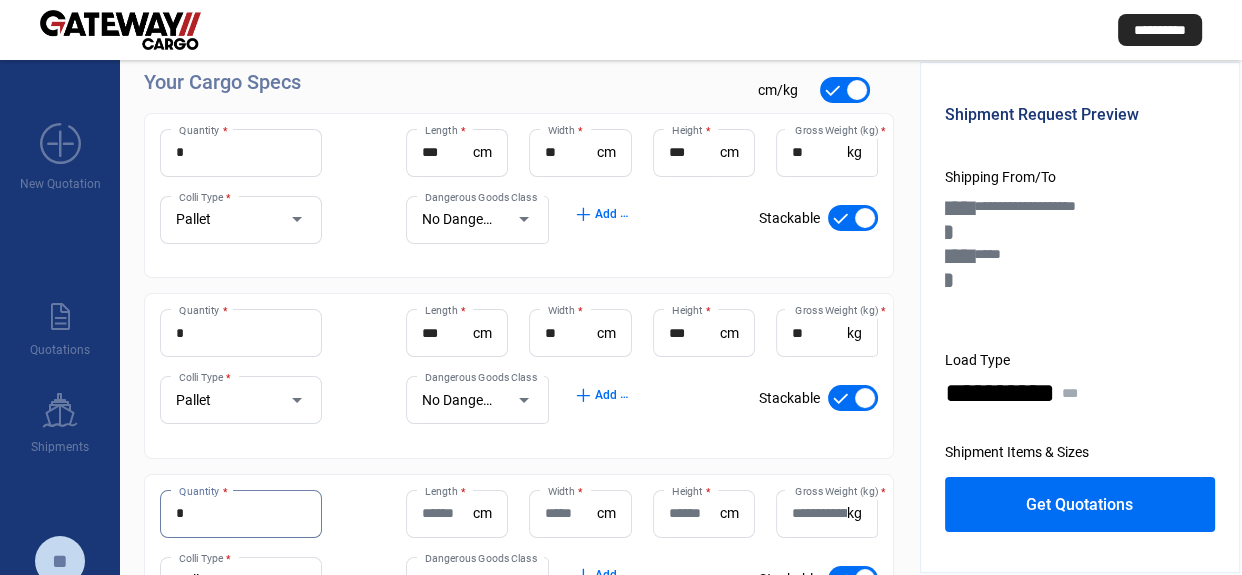 type on "*" 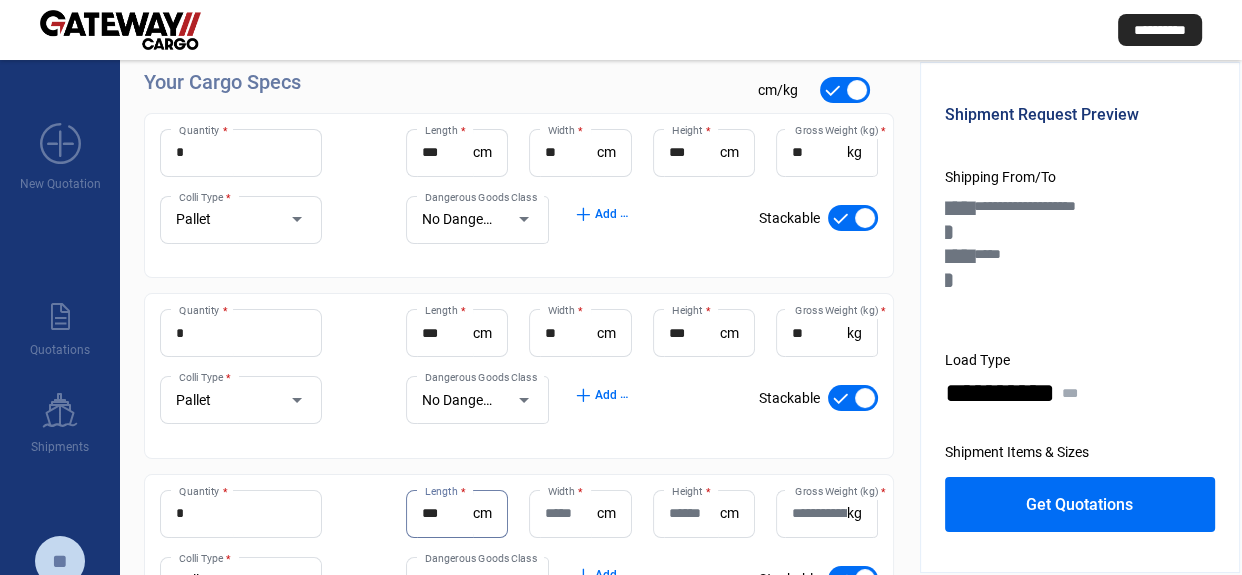 type on "***" 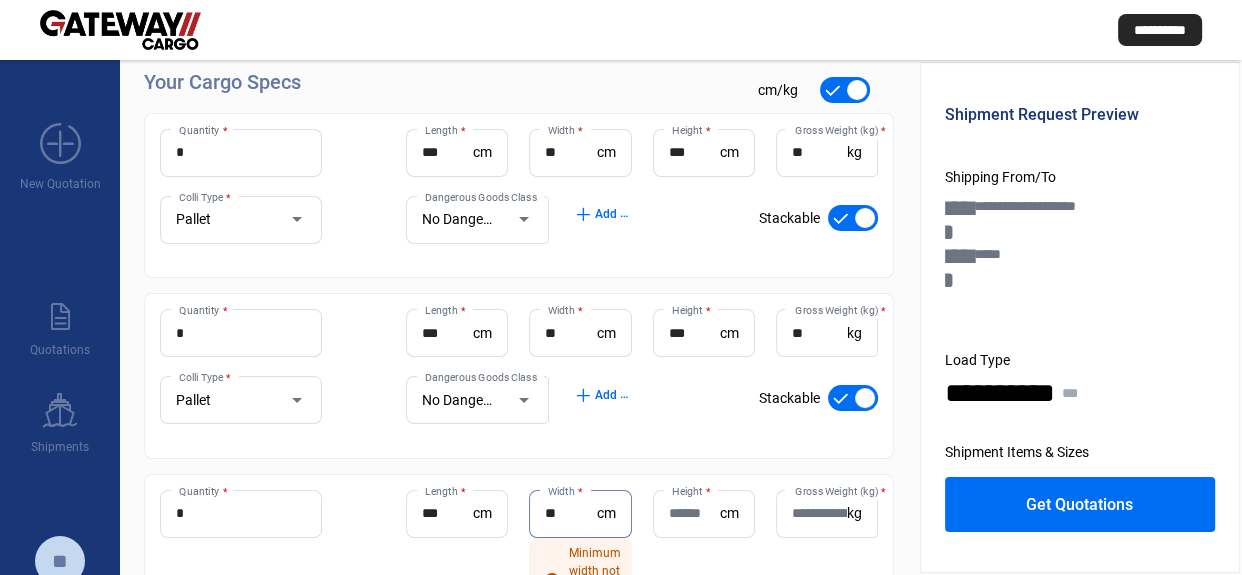 type on "**" 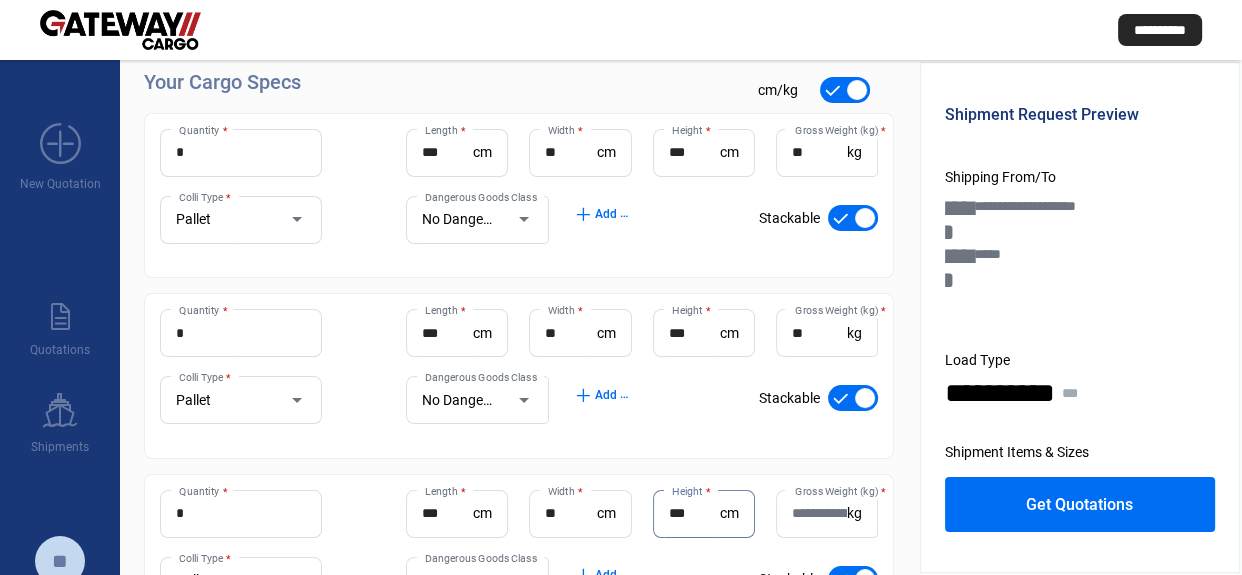 type on "***" 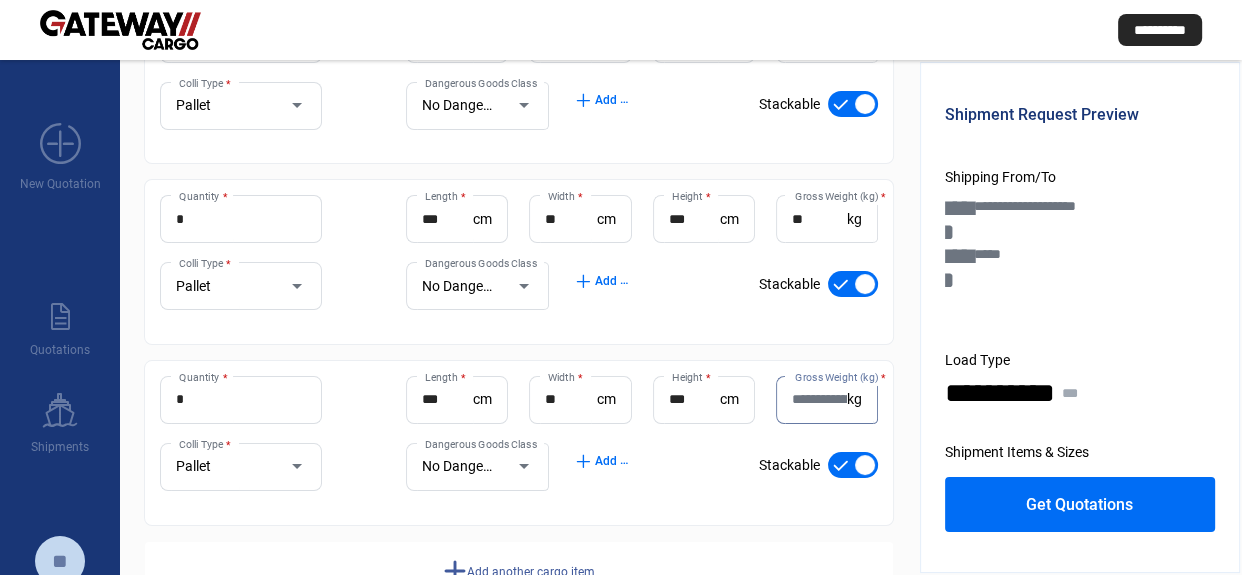 scroll, scrollTop: 428, scrollLeft: 0, axis: vertical 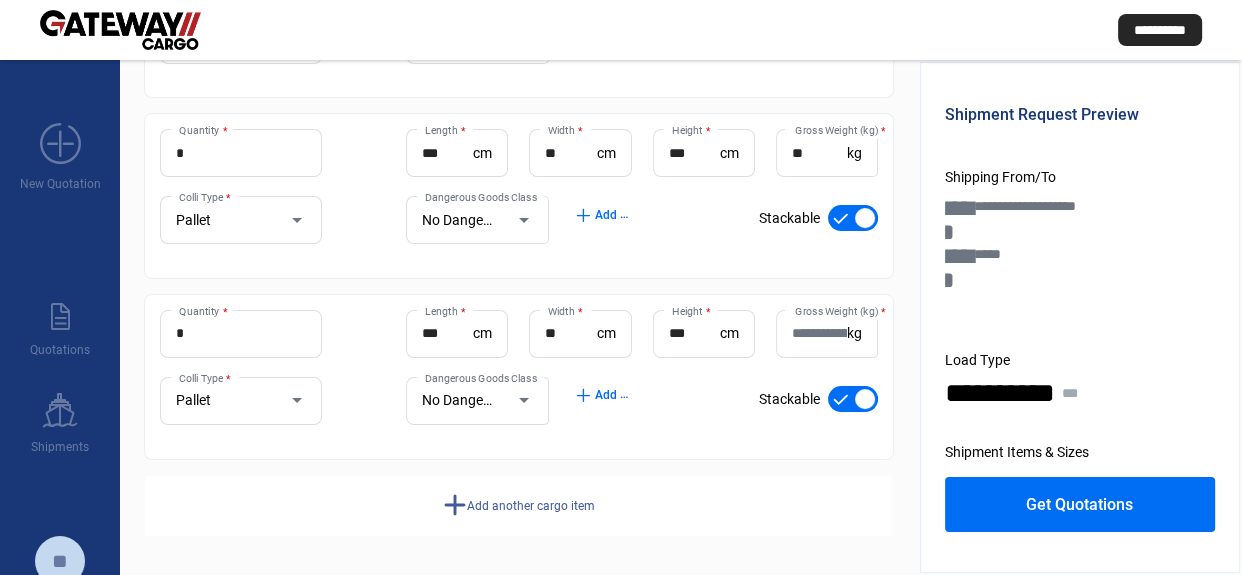 click on "add  Add another cargo item" 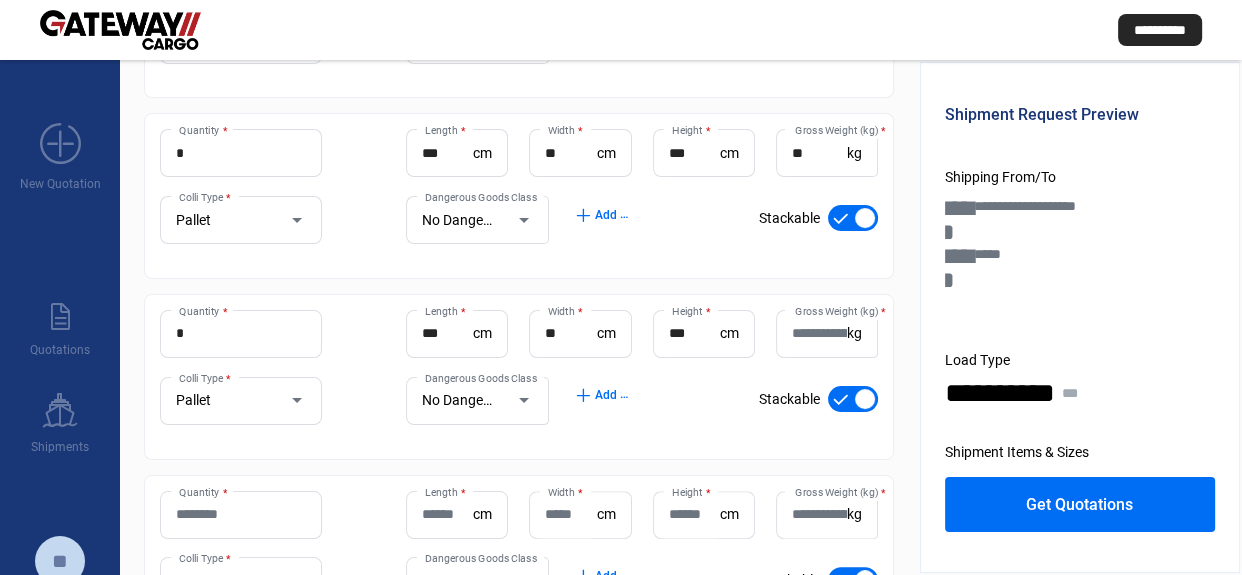 click on "Quantity *" at bounding box center (241, 514) 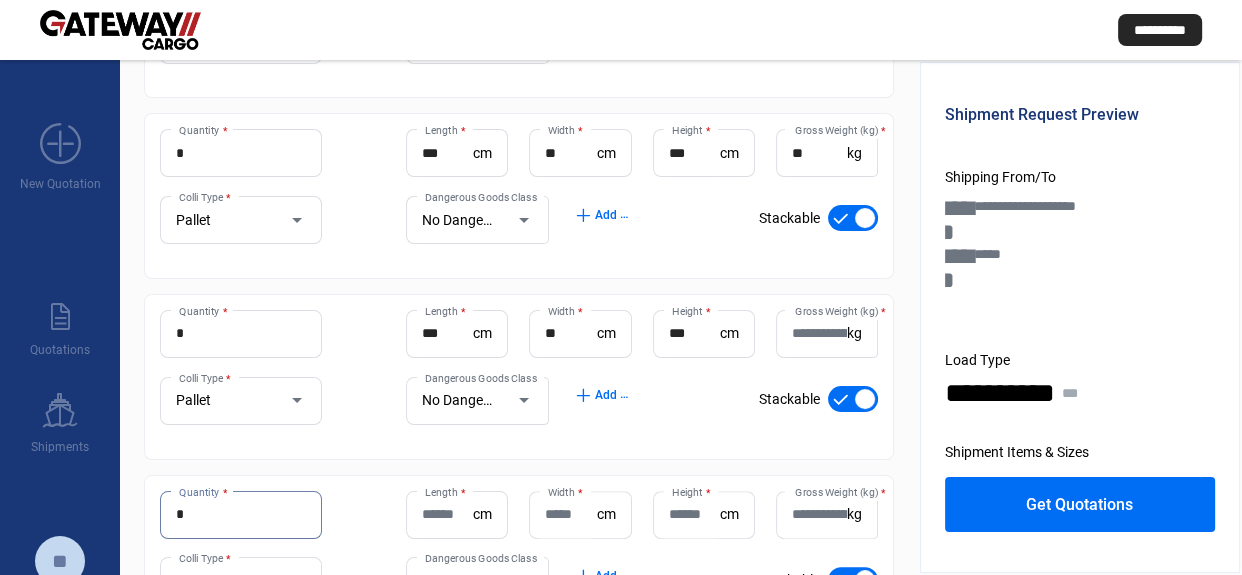 type on "*" 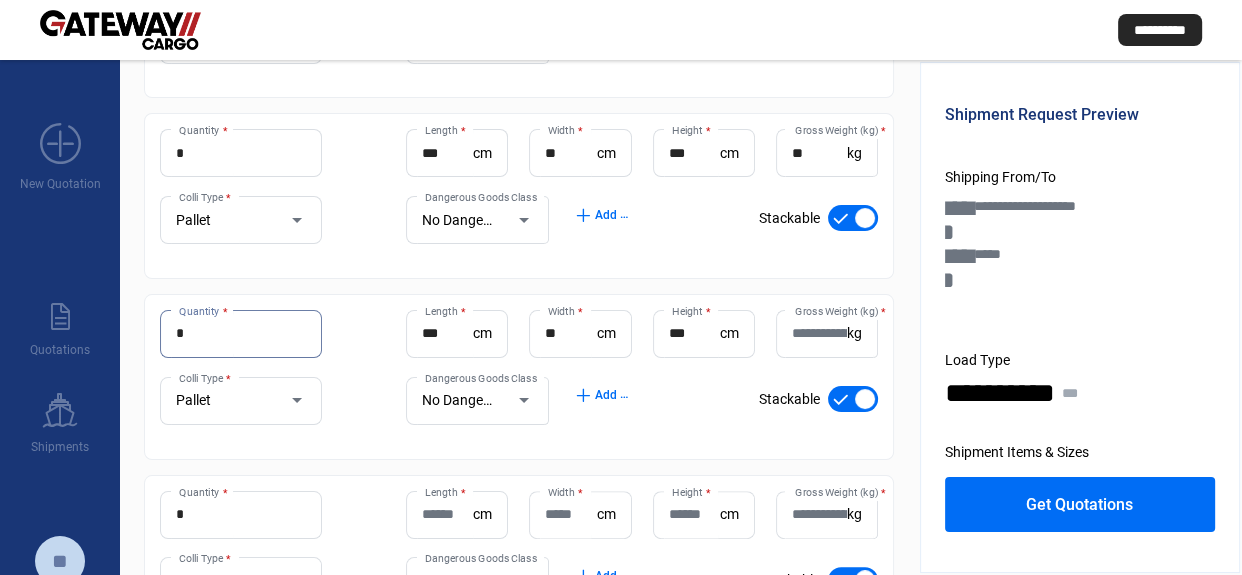 click on "*" at bounding box center [241, 333] 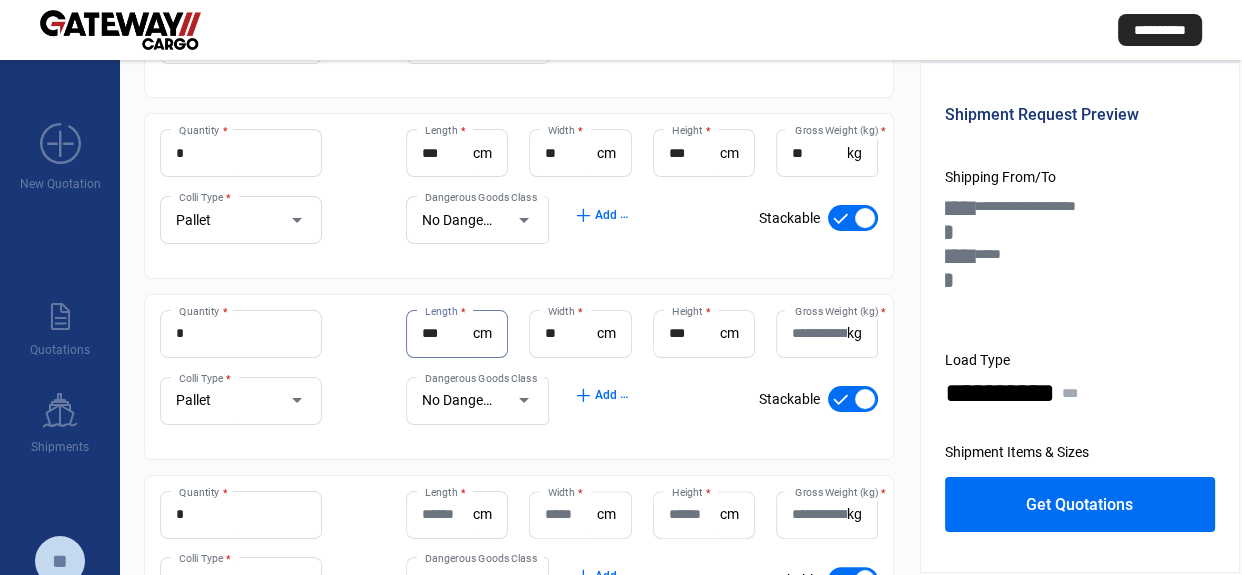 click on "Length  *" at bounding box center [447, 514] 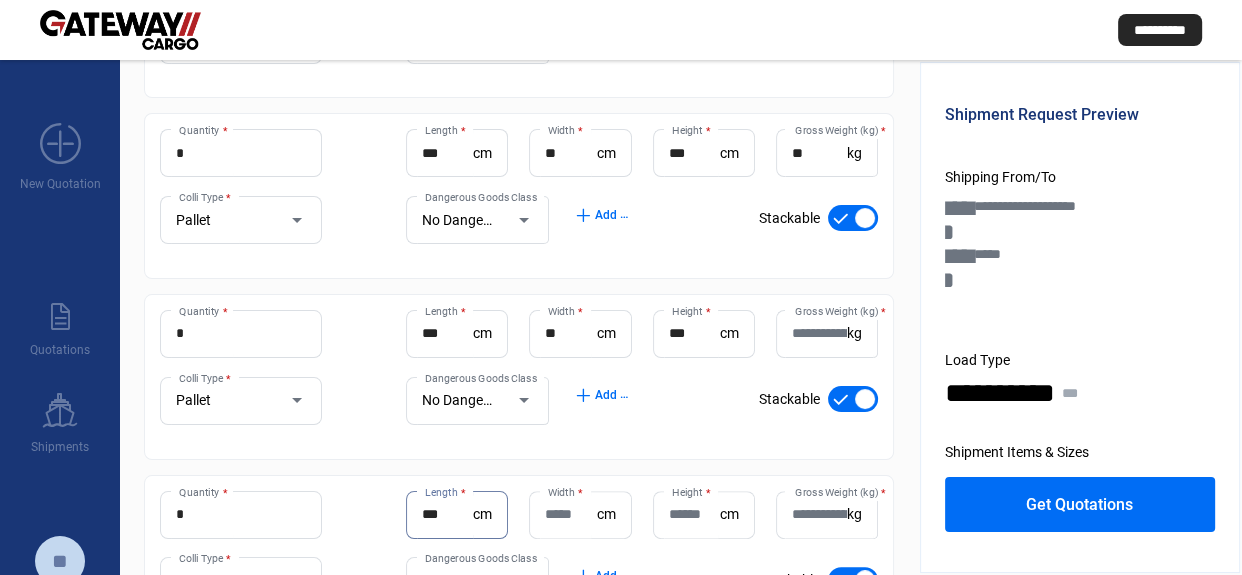type on "***" 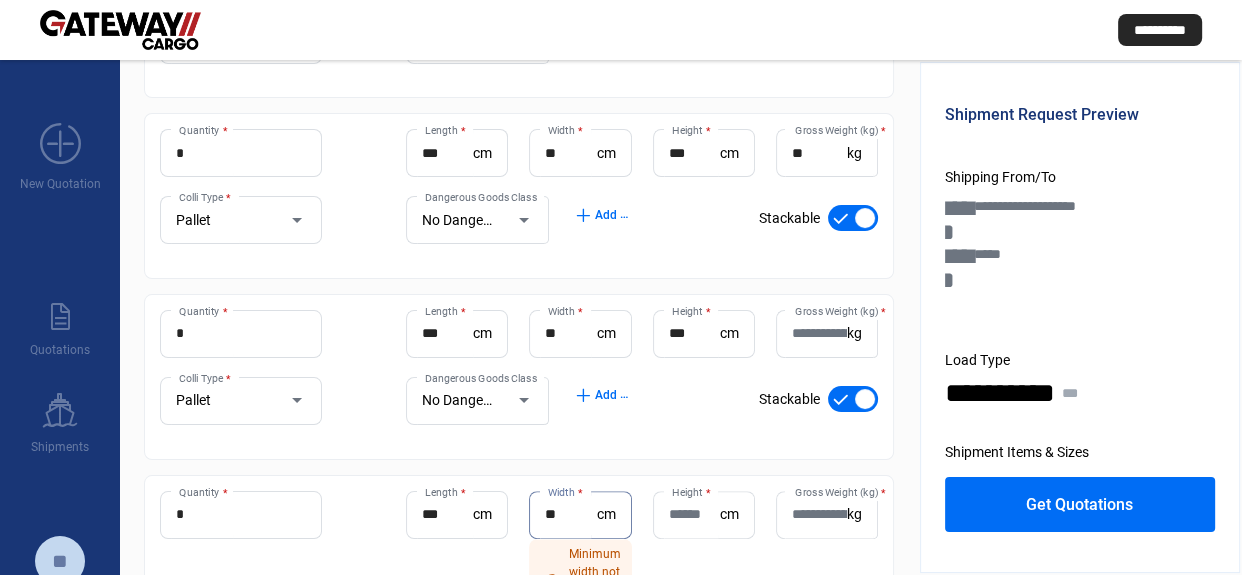 type on "**" 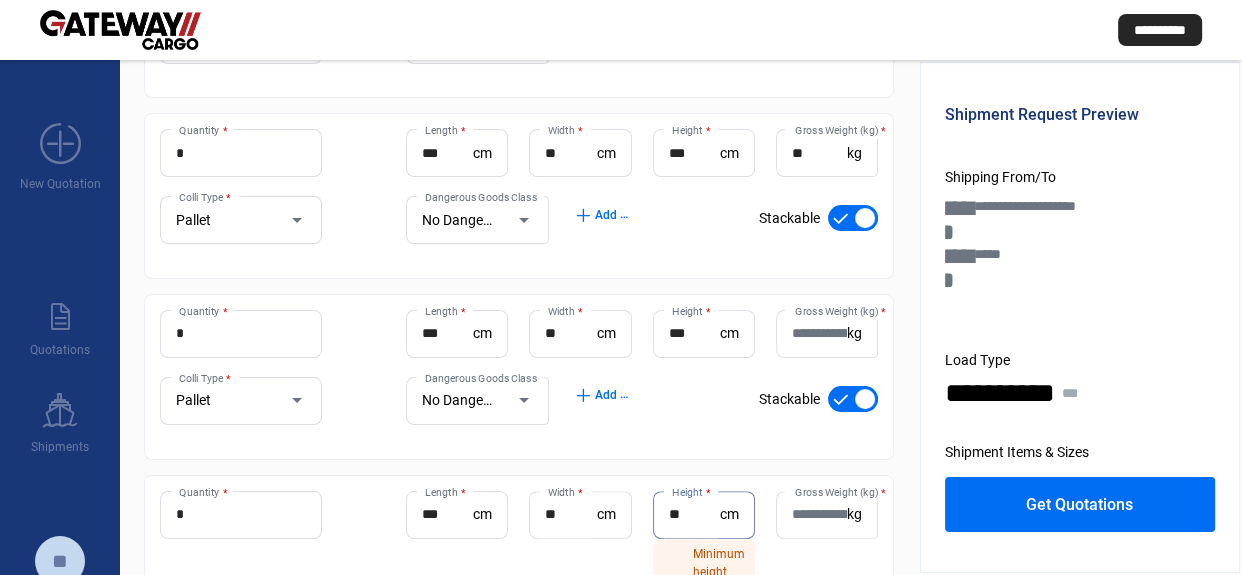 type on "**" 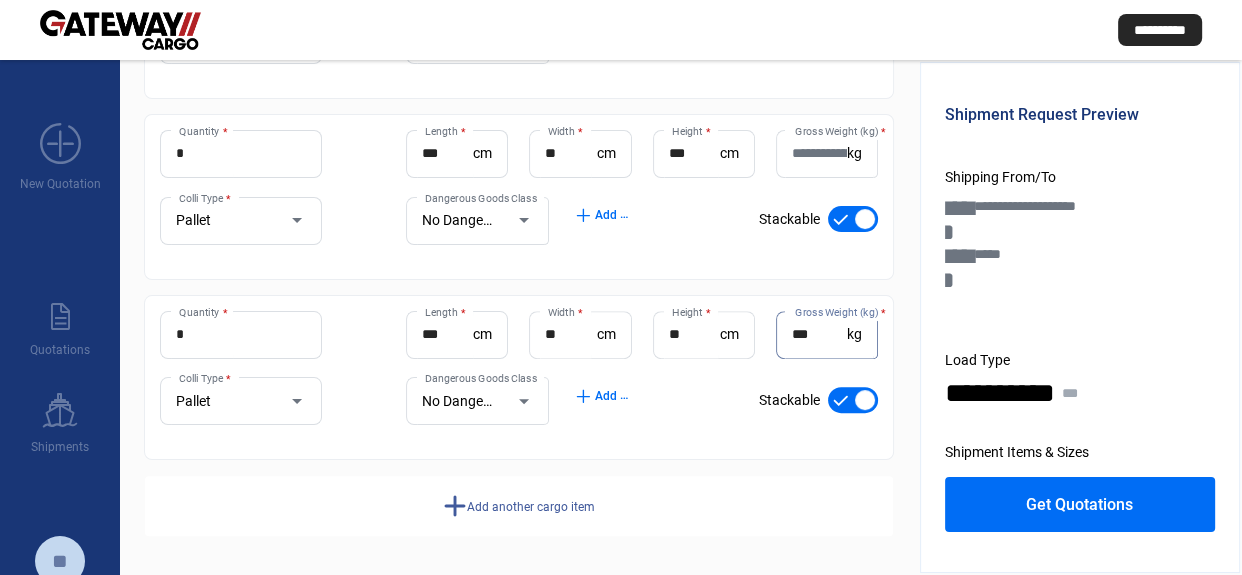 scroll, scrollTop: 609, scrollLeft: 0, axis: vertical 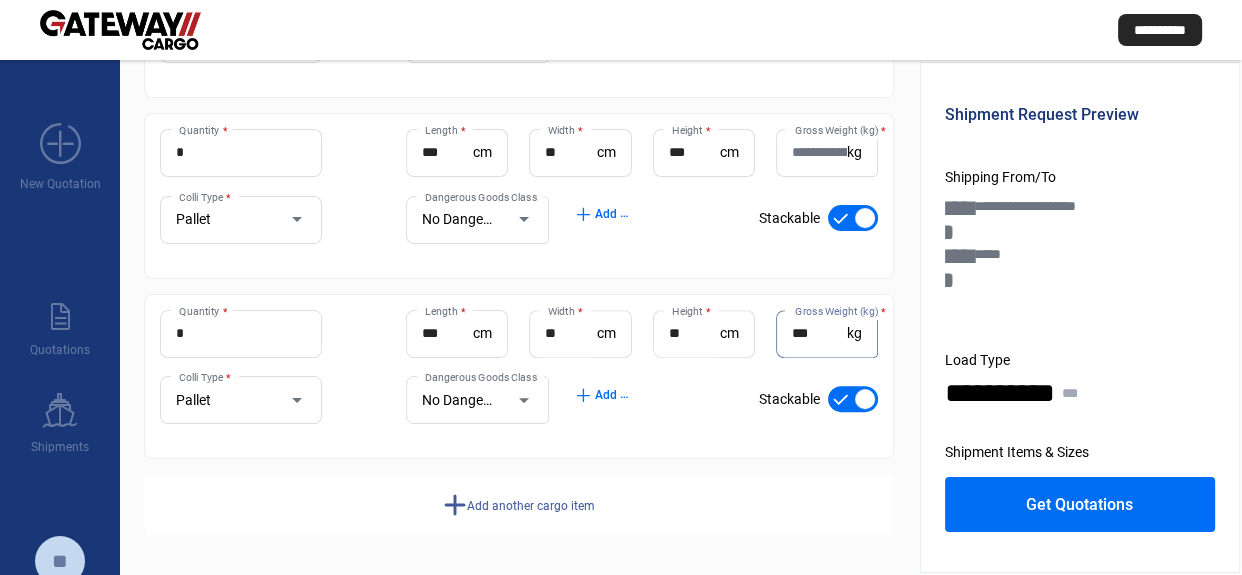 type on "***" 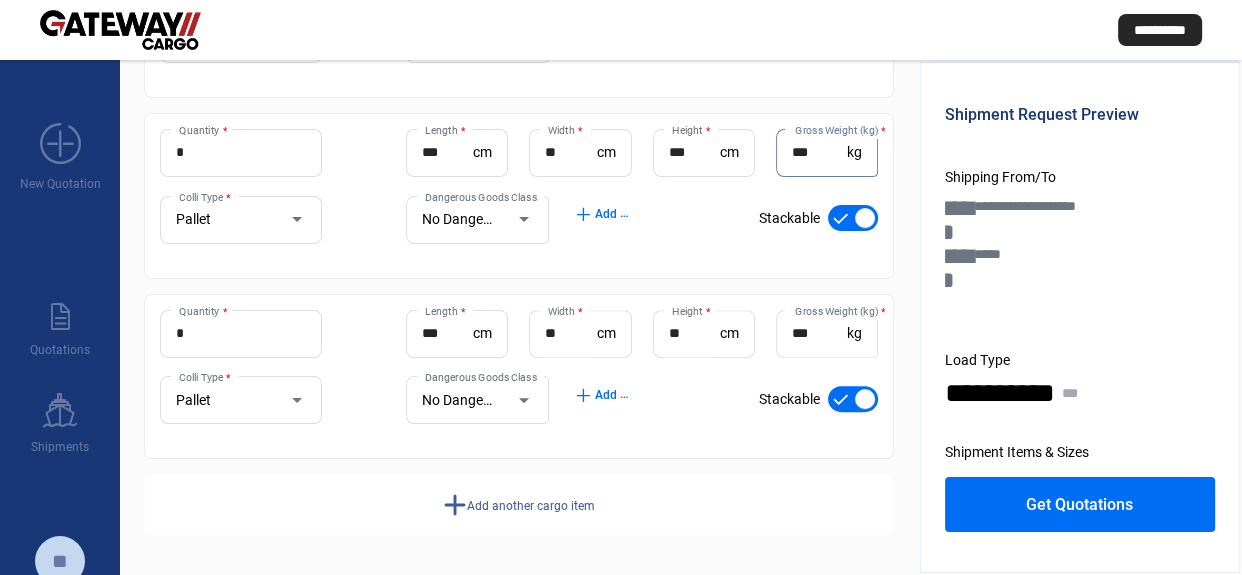 type on "***" 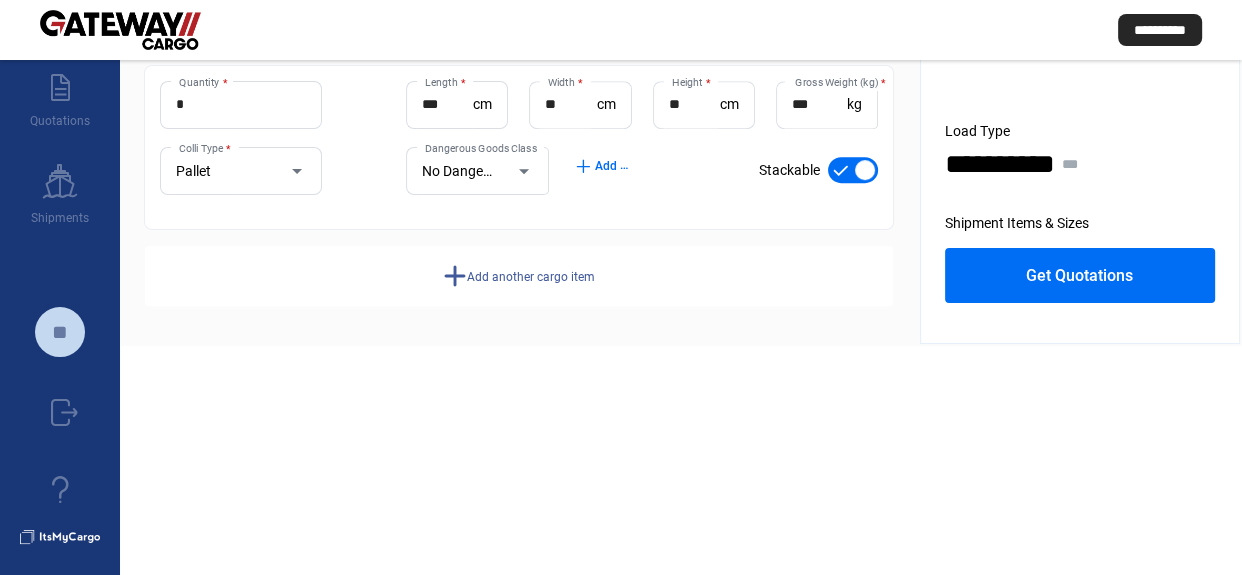 scroll, scrollTop: 240, scrollLeft: 0, axis: vertical 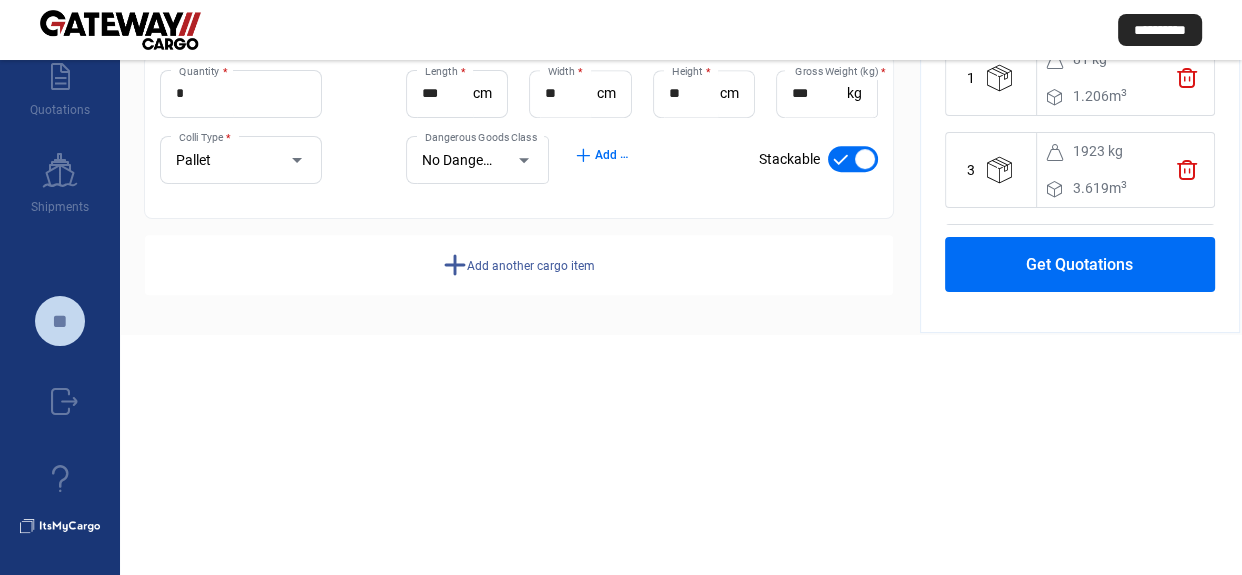 click on "Get Quotations" 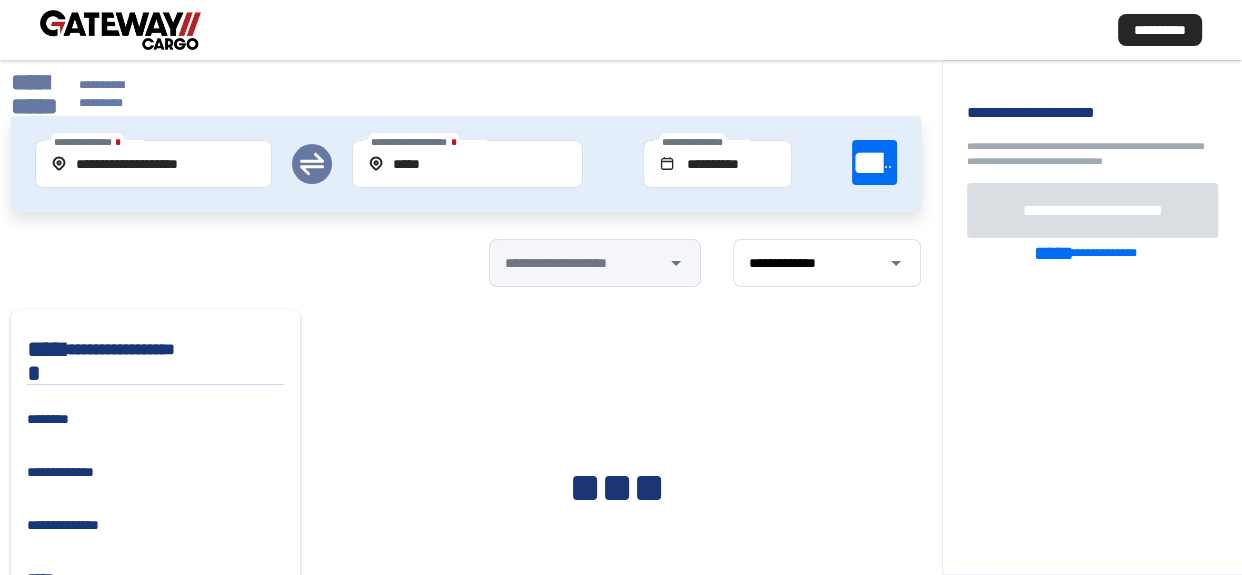 scroll, scrollTop: 0, scrollLeft: 0, axis: both 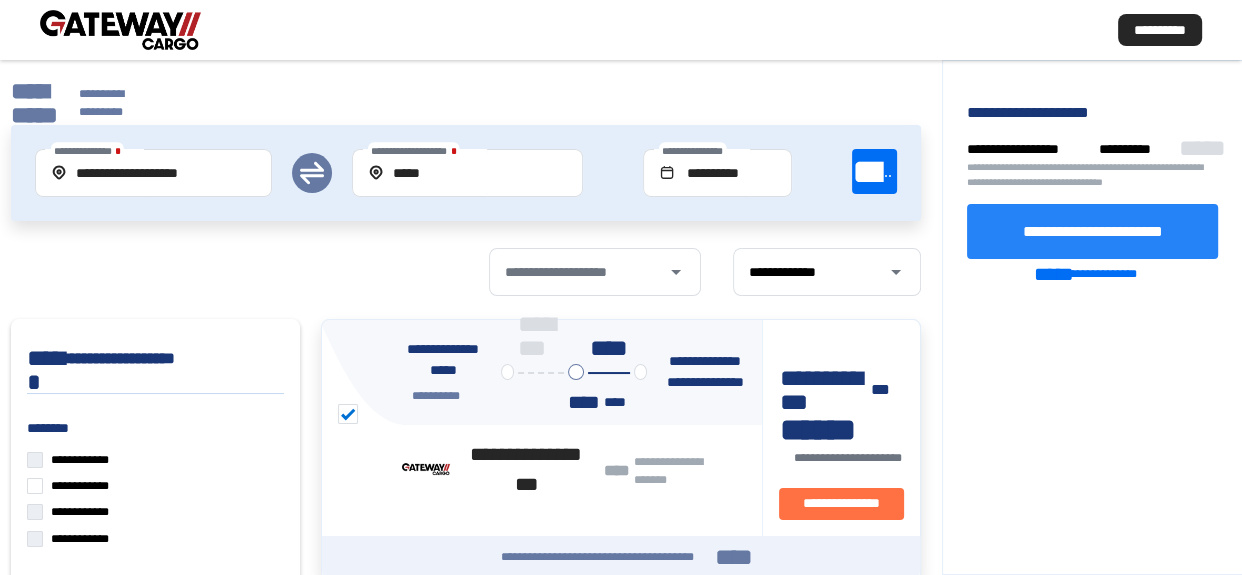 click on "**********" 